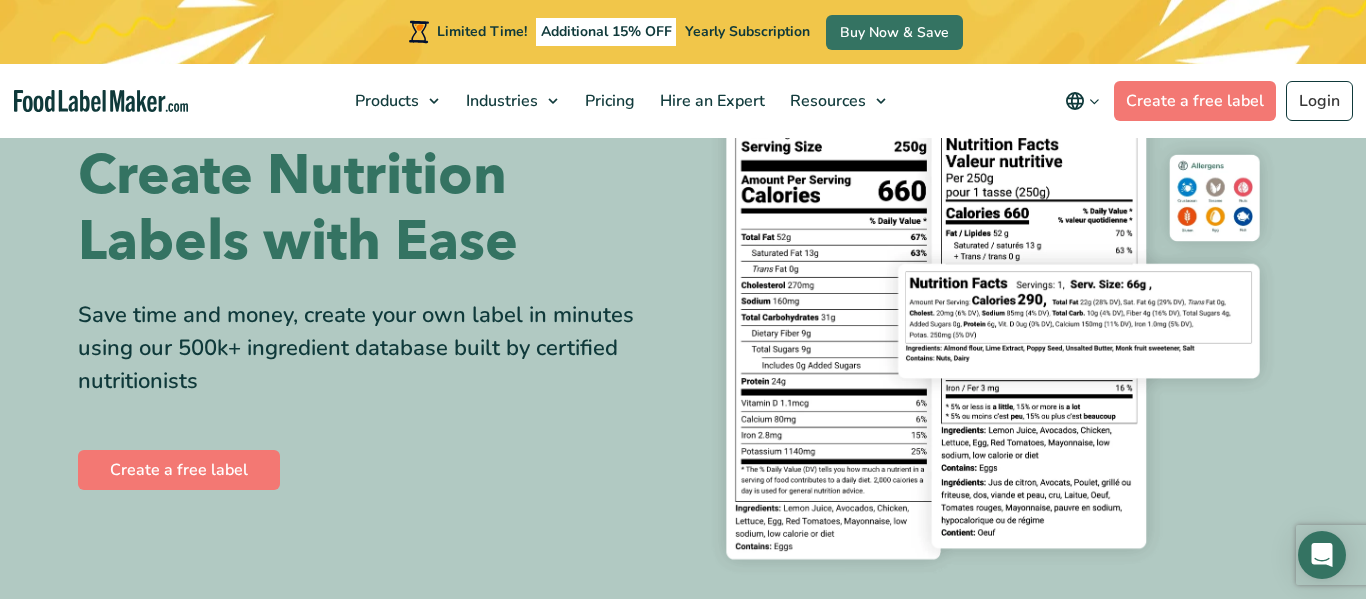 scroll, scrollTop: 0, scrollLeft: 0, axis: both 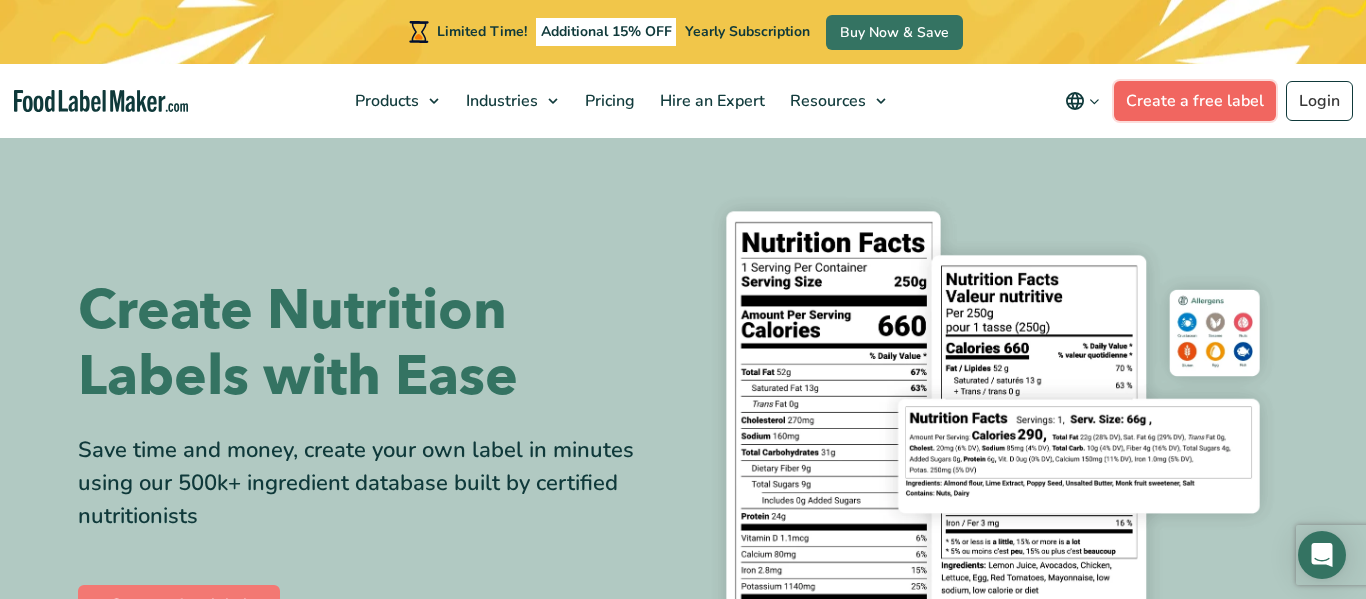 click on "Create a free label" at bounding box center (1195, 101) 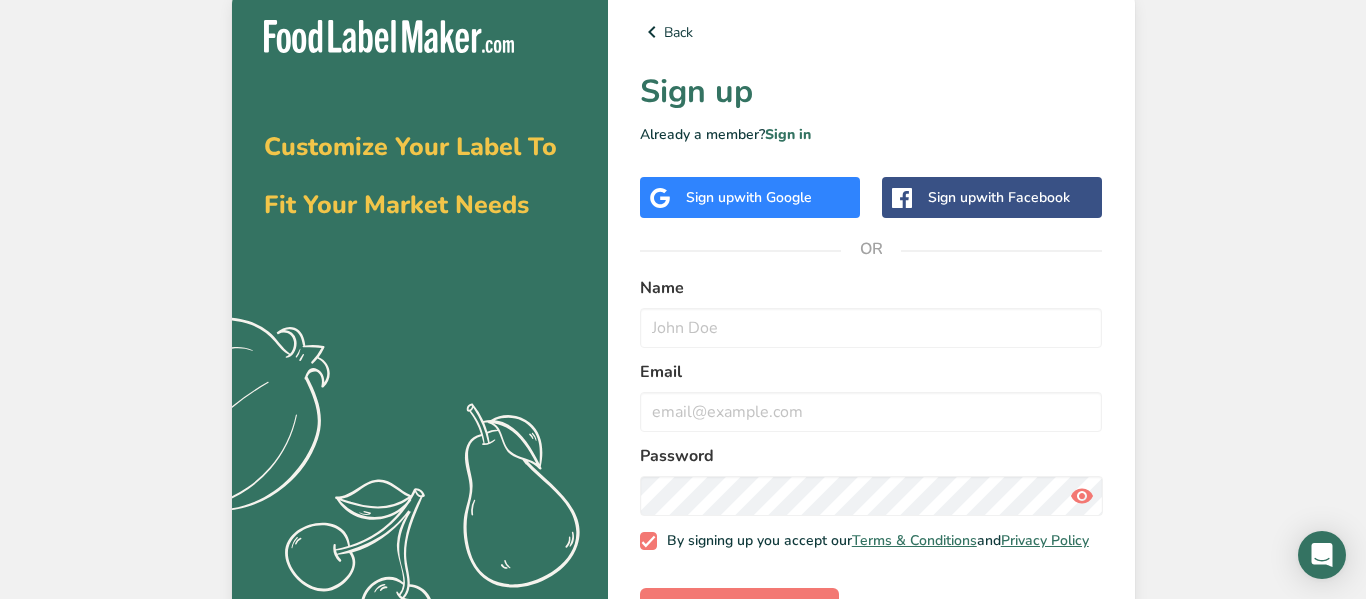 scroll, scrollTop: 0, scrollLeft: 0, axis: both 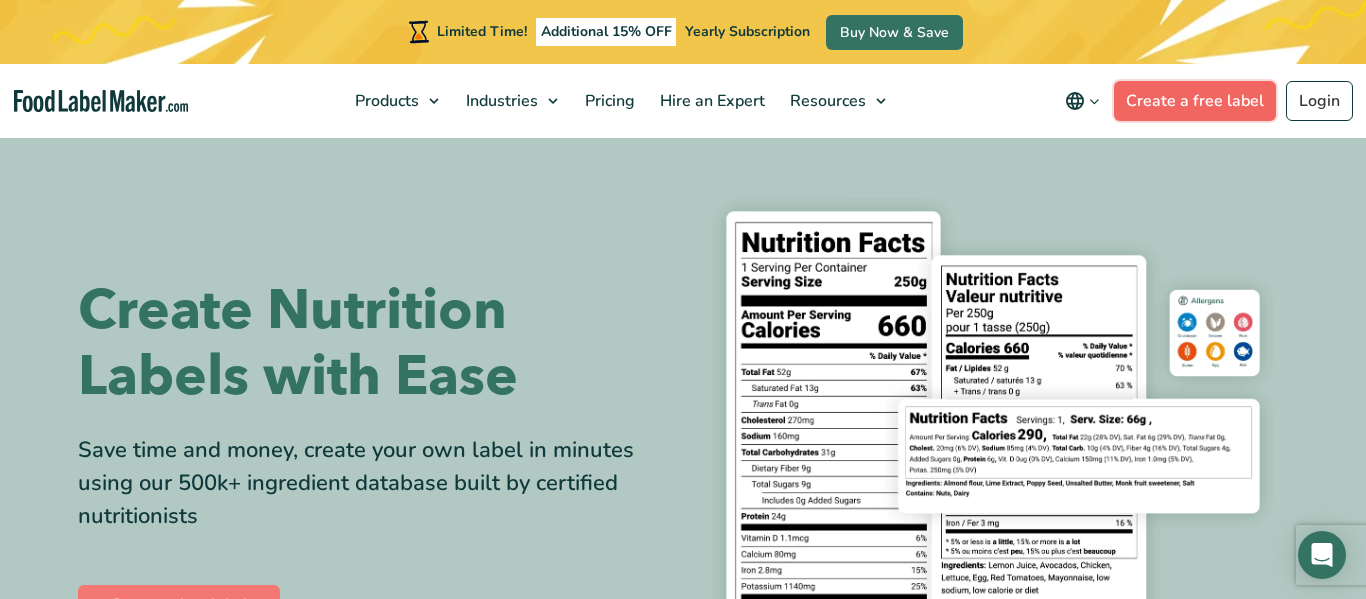 click on "Create a free label" at bounding box center [1195, 101] 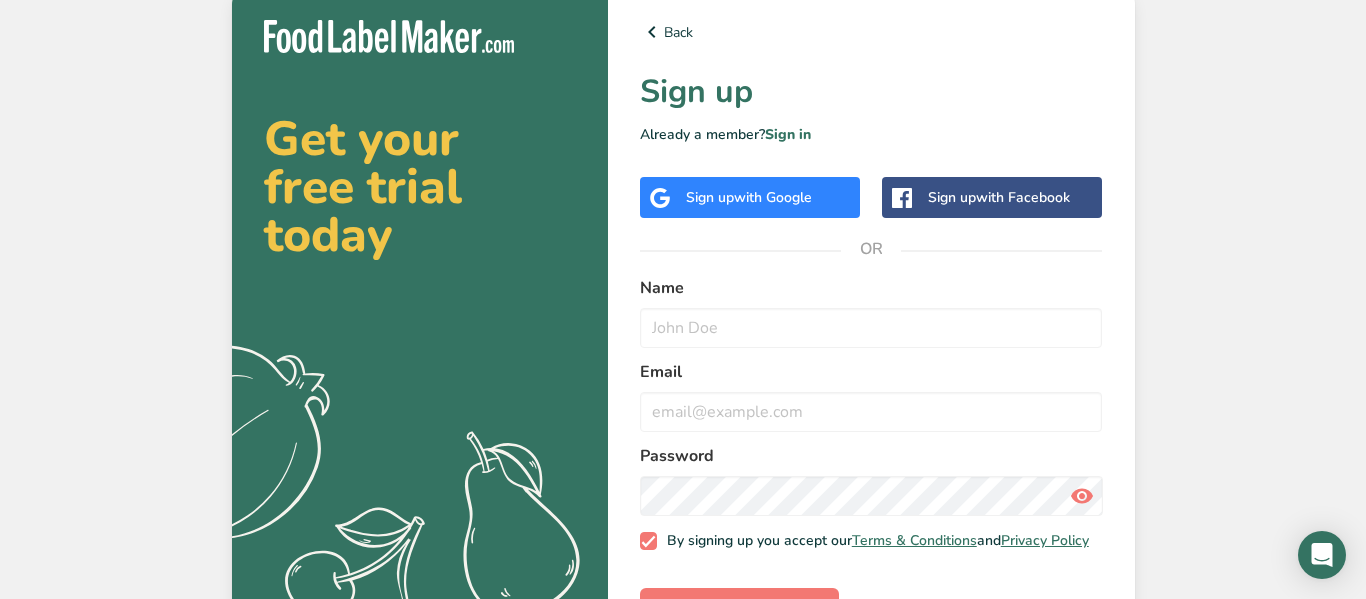 scroll, scrollTop: 0, scrollLeft: 0, axis: both 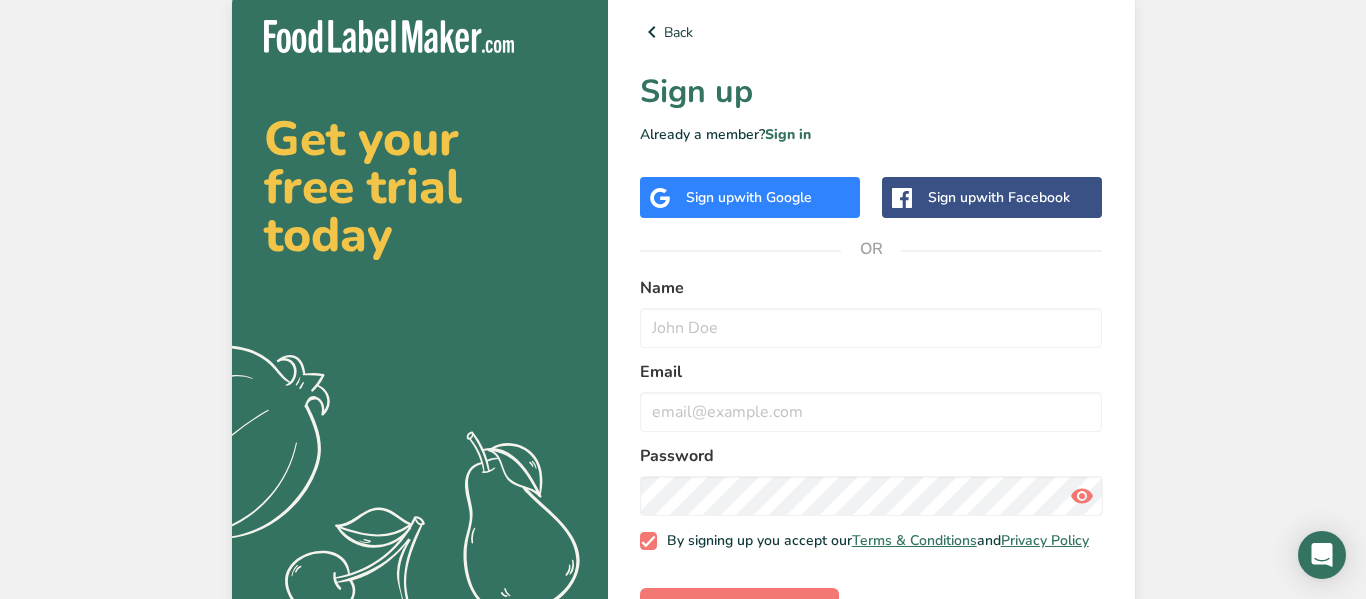 click on "with Google" at bounding box center (773, 197) 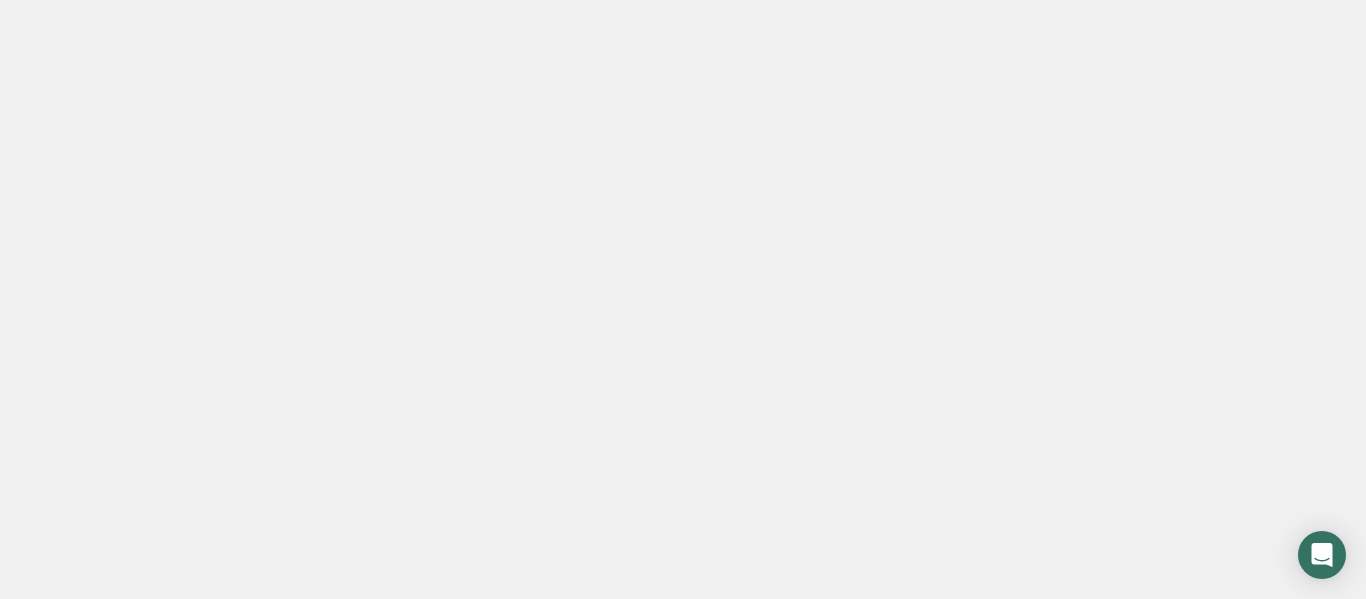 scroll, scrollTop: 0, scrollLeft: 0, axis: both 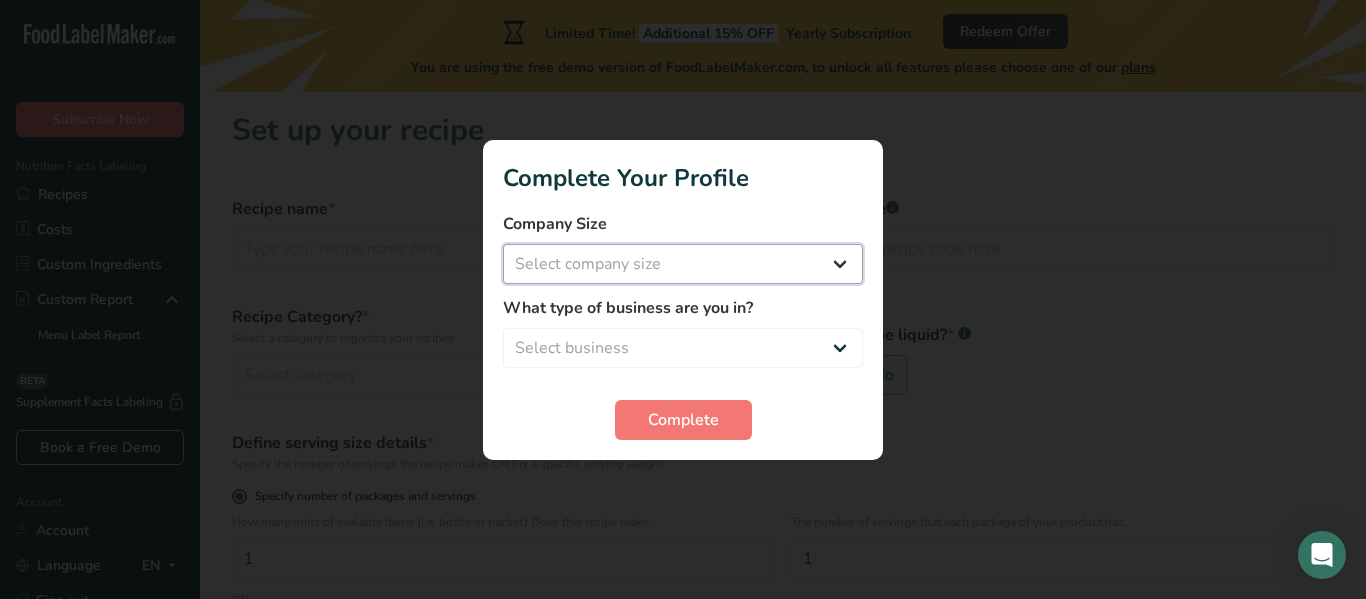 click on "Select company size
Fewer than 10 Employees
10 to 50 Employees
51 to 500 Employees
Over 500 Employees" at bounding box center [683, 264] 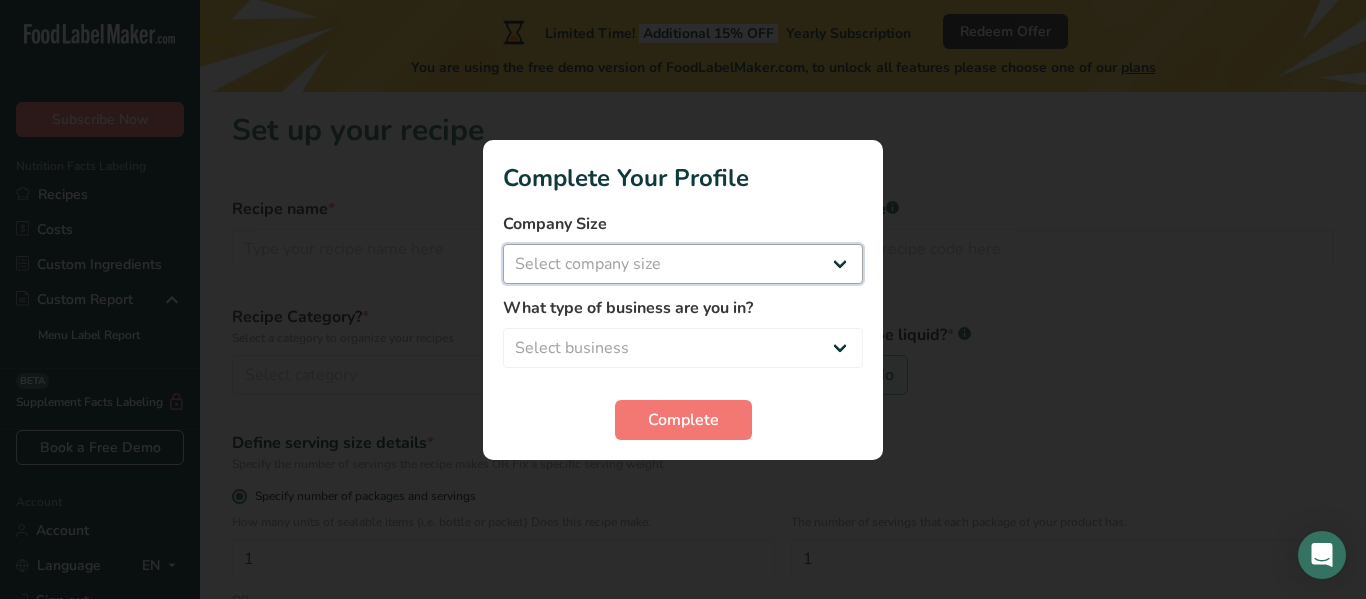 select on "1" 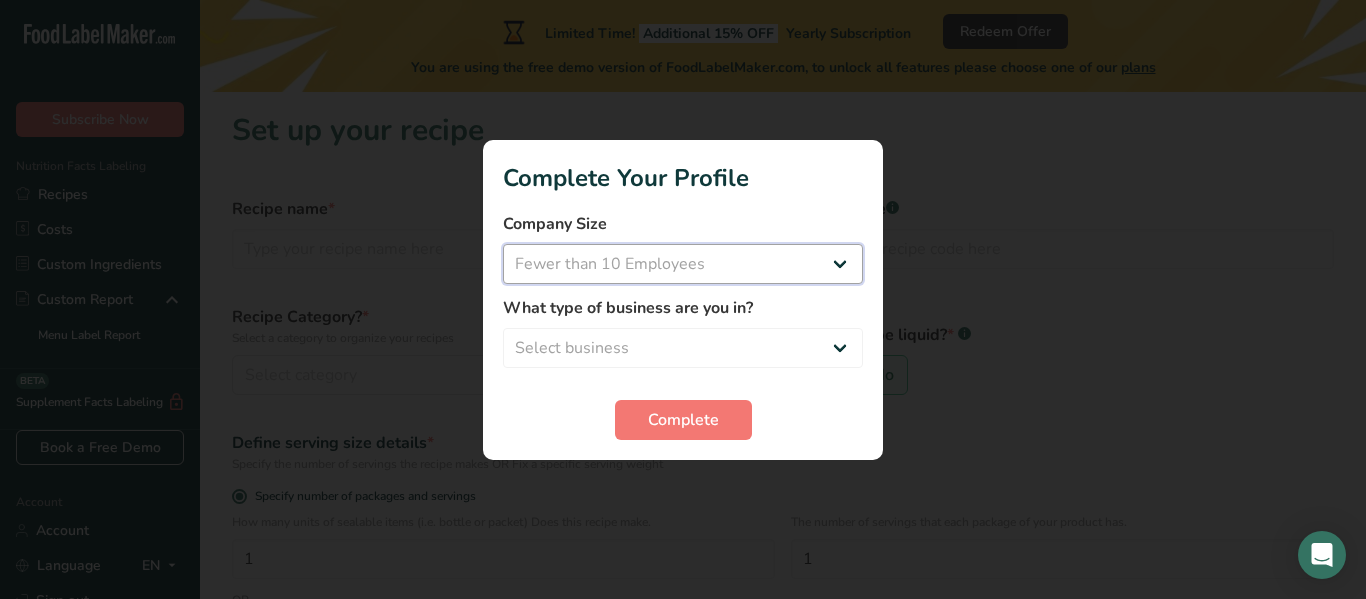 click on "Select company size
Fewer than 10 Employees
10 to 50 Employees
51 to 500 Employees
Over 500 Employees" at bounding box center [683, 264] 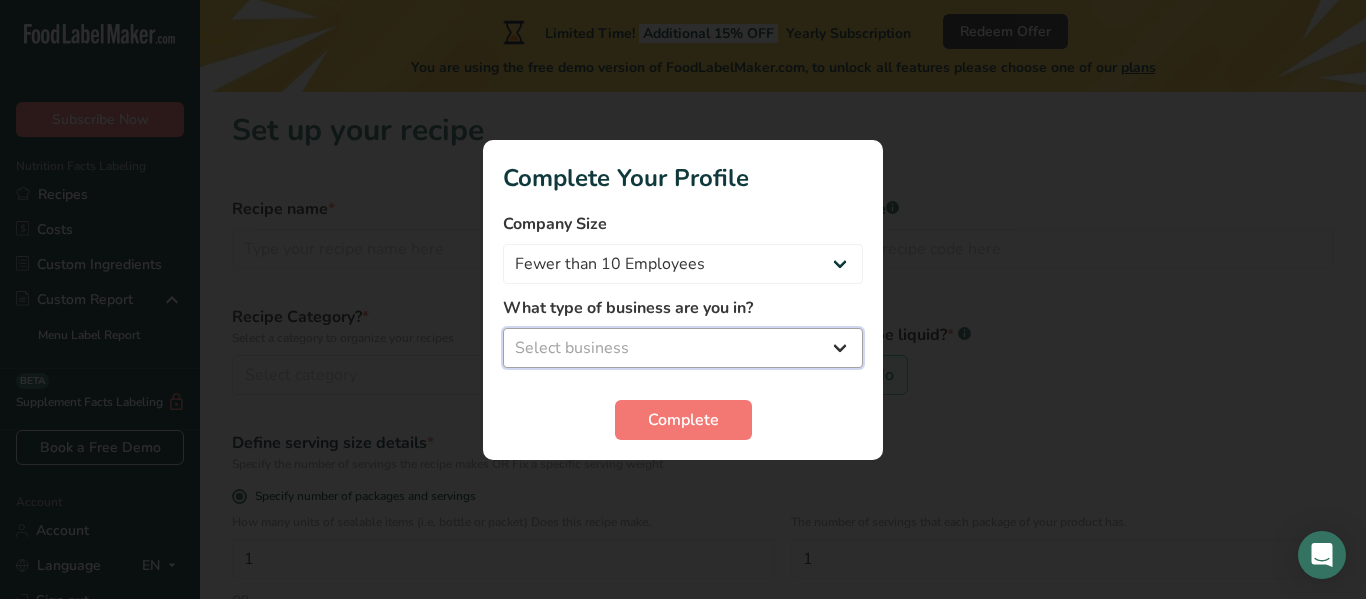 click on "Select business
Packaged Food Manufacturer
Restaurant & Cafe
Bakery
Meal Plans & Catering Company
Nutritionist
Food Blogger
Personal Trainer
Other" at bounding box center (683, 348) 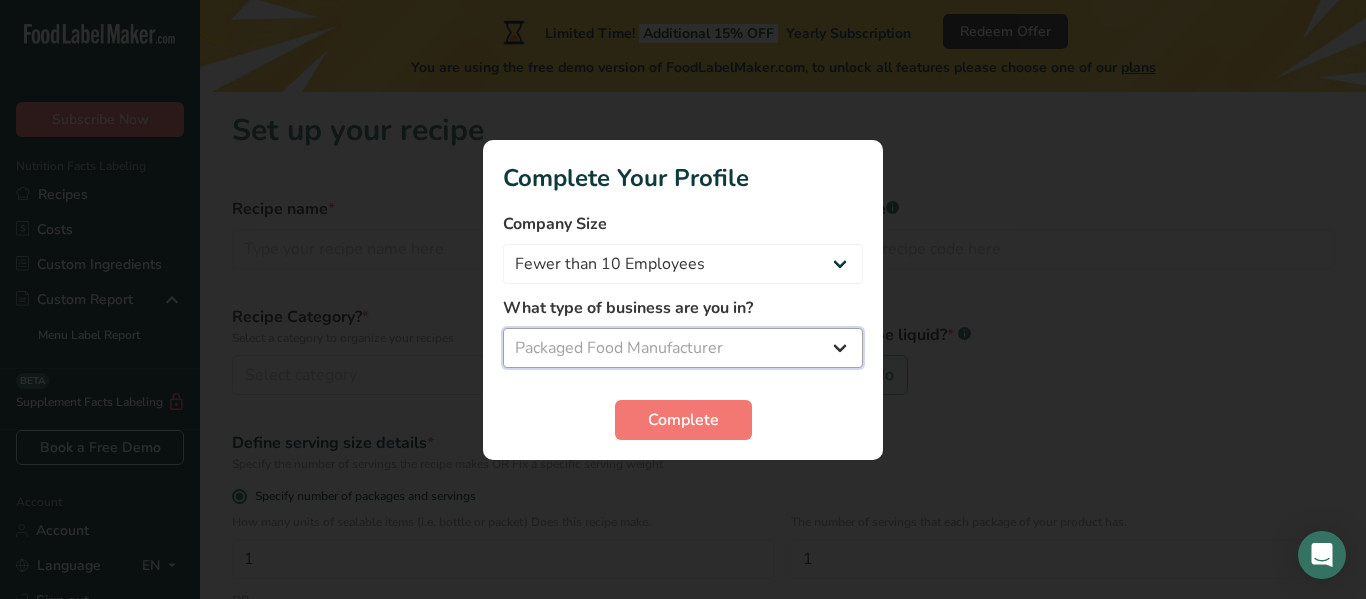 click on "Select business
Packaged Food Manufacturer
Restaurant & Cafe
Bakery
Meal Plans & Catering Company
Nutritionist
Food Blogger
Personal Trainer
Other" at bounding box center (683, 348) 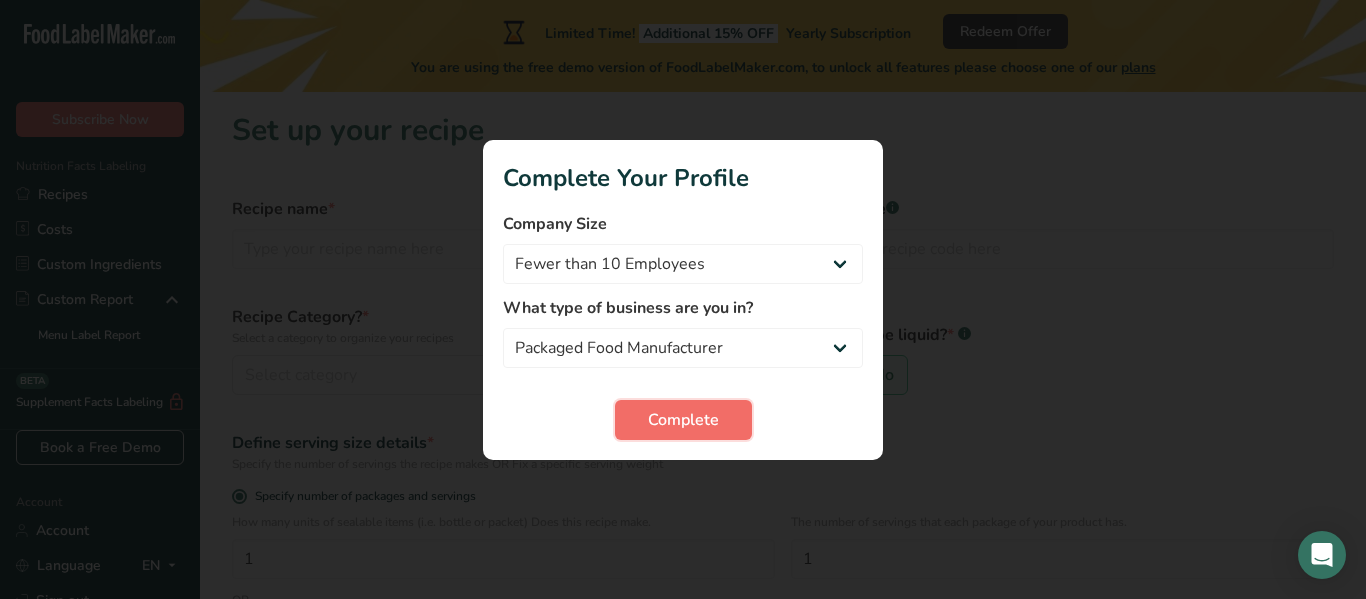 click on "Complete" at bounding box center [683, 420] 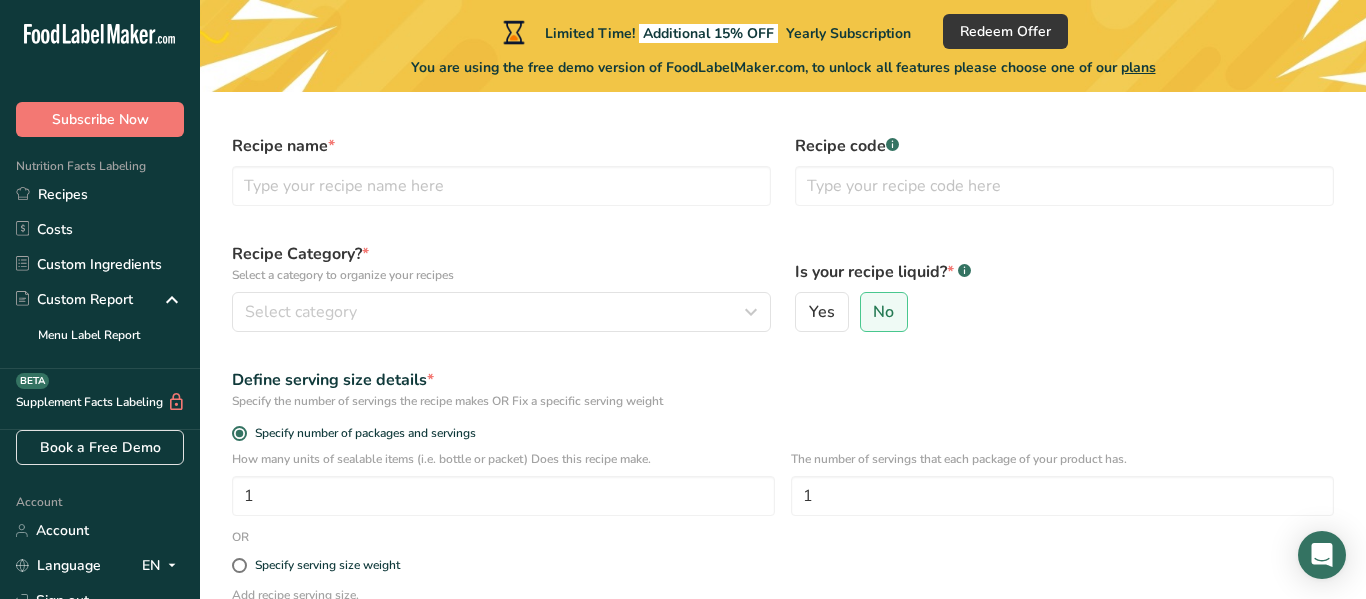 scroll, scrollTop: 0, scrollLeft: 0, axis: both 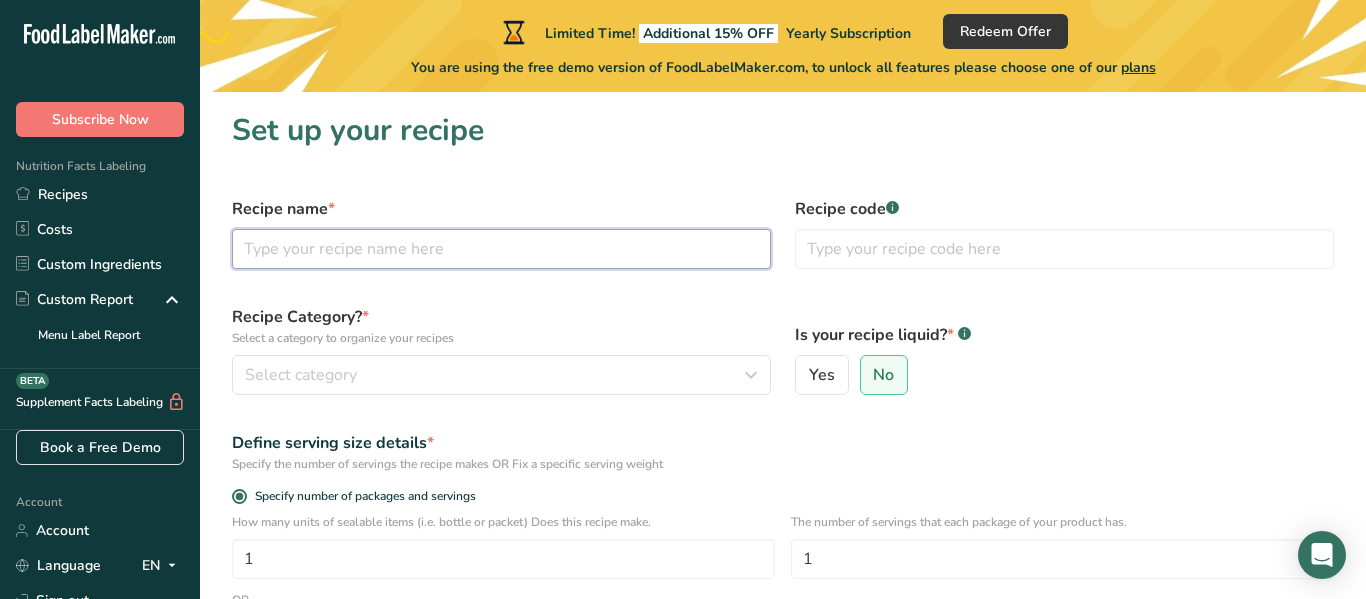click at bounding box center [501, 249] 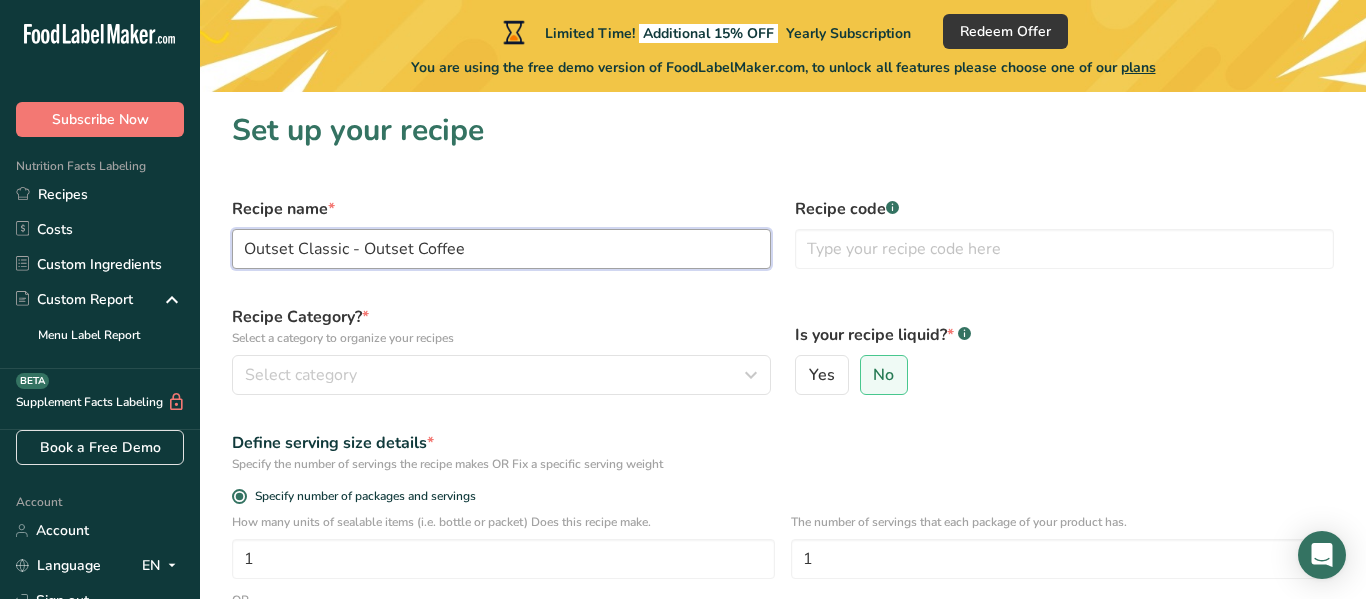 type on "Outset Classic - Outset Coffee" 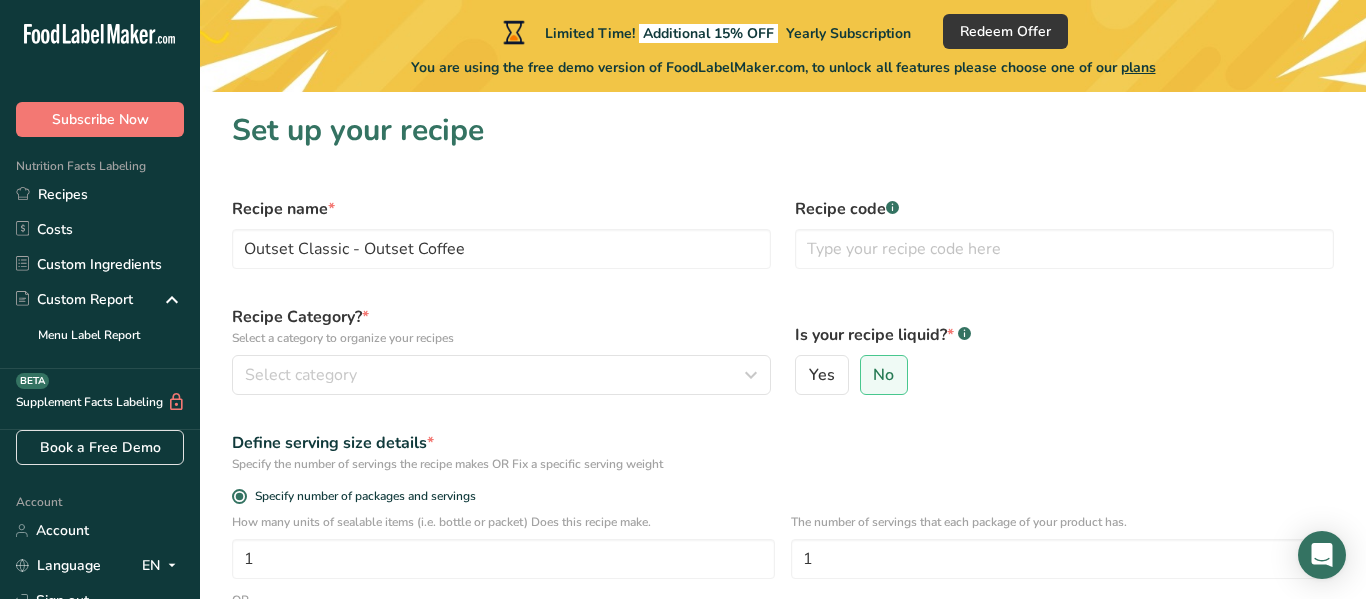 click on "Set up your recipe
Recipe name *   Outset Classic - Outset Coffee
Recipe code
.a-a{fill:#347362;}.b-a{fill:#fff;}
Recipe Category? *
Select a category to organize your recipes
Select category
Standard Categories
Custom Categories
.a-a{fill:#347362;}.b-a{fill:#fff;}
Baked Goods
Beverages
Confectionery
Cooked Meals, Salads, & Sauces
Dairy
Snacks
Add New Category
Is your recipe liquid? *   .a-a{fill:#347362;}.b-a{fill:#fff;}           Yes   No
Define serving size details *
Specify the number of servings the recipe makes OR Fix a specific serving weight
Specify number of packages and servings
1     1
OR" at bounding box center [783, 469] 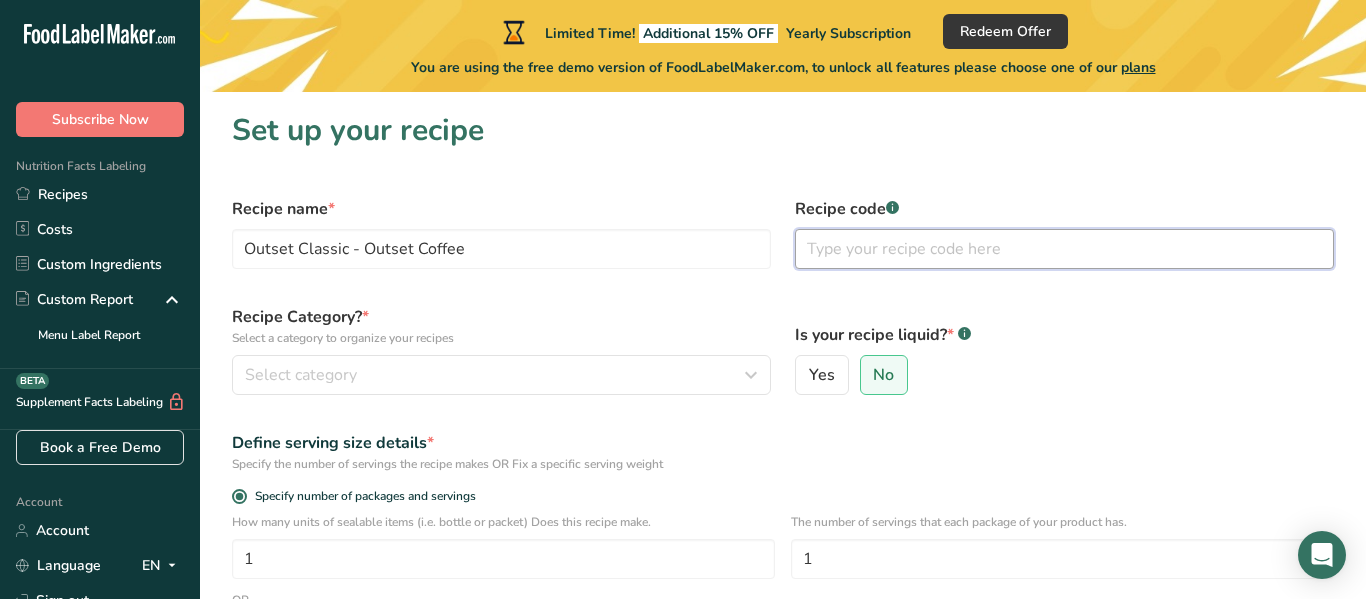 click at bounding box center [1064, 249] 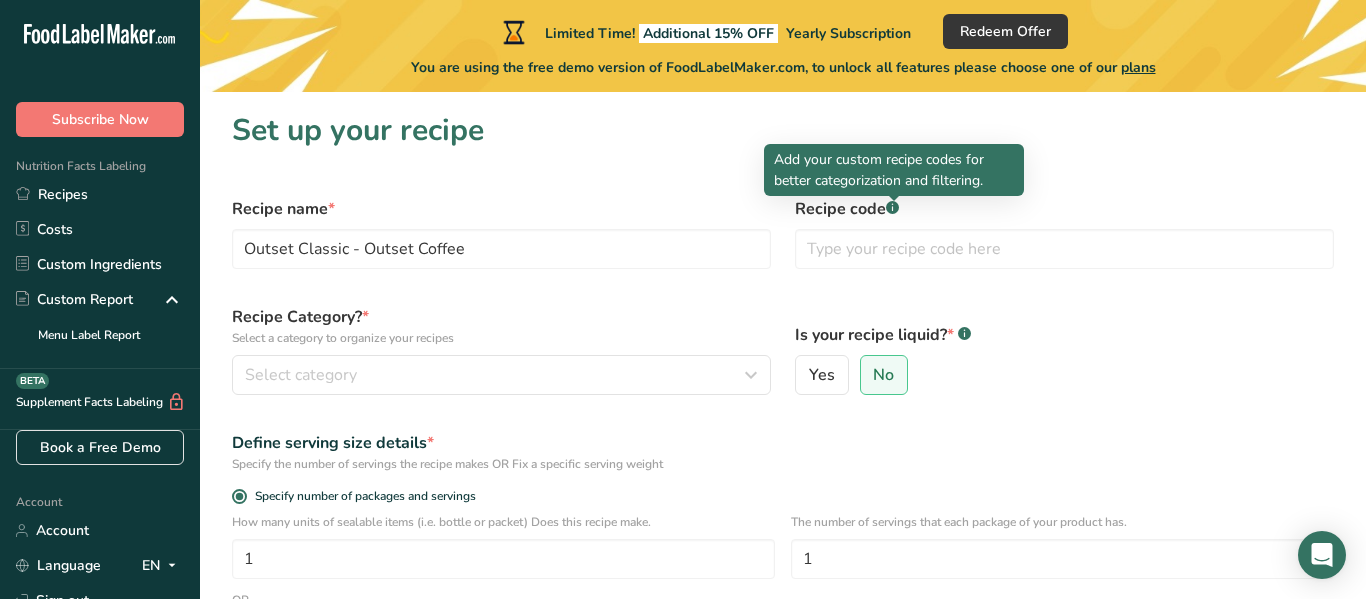 click at bounding box center (894, 201) 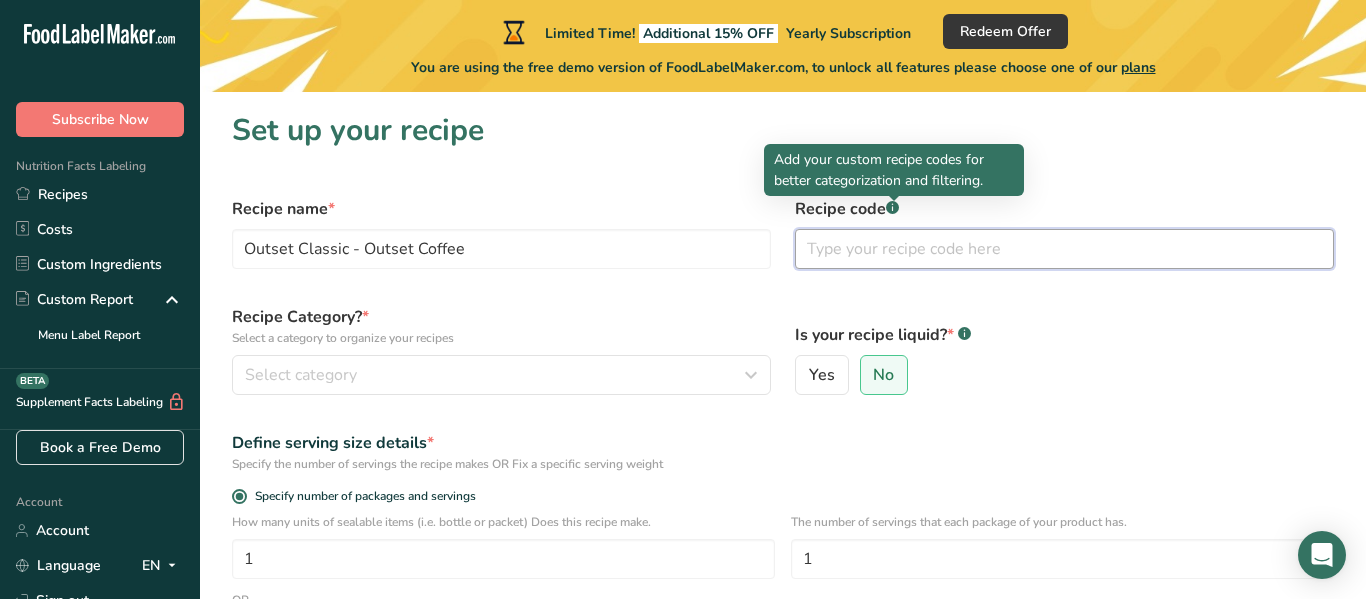 click at bounding box center [1064, 249] 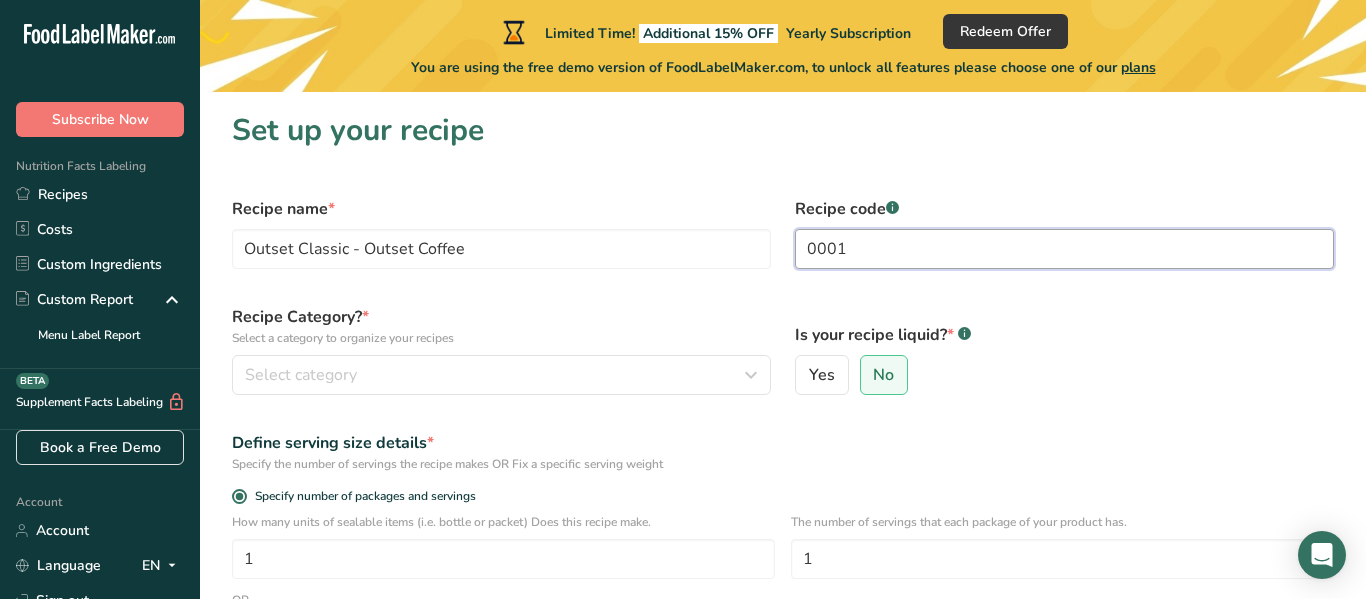 type on "0001" 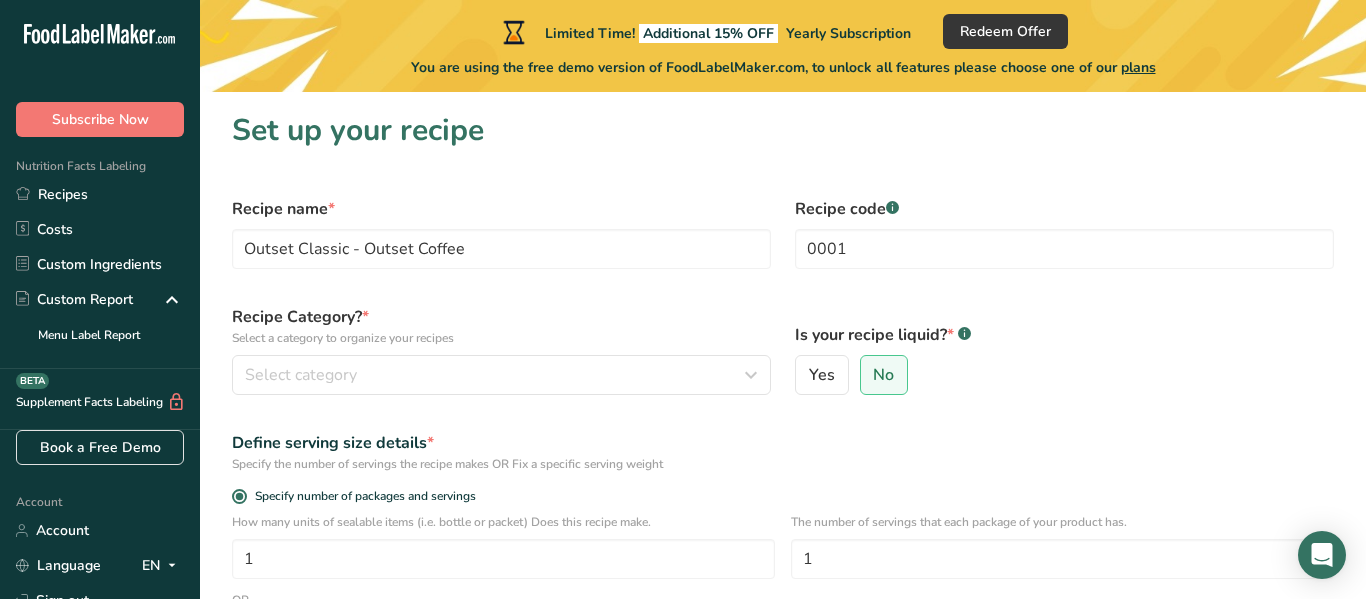 click on "Set up your recipe" at bounding box center (783, 130) 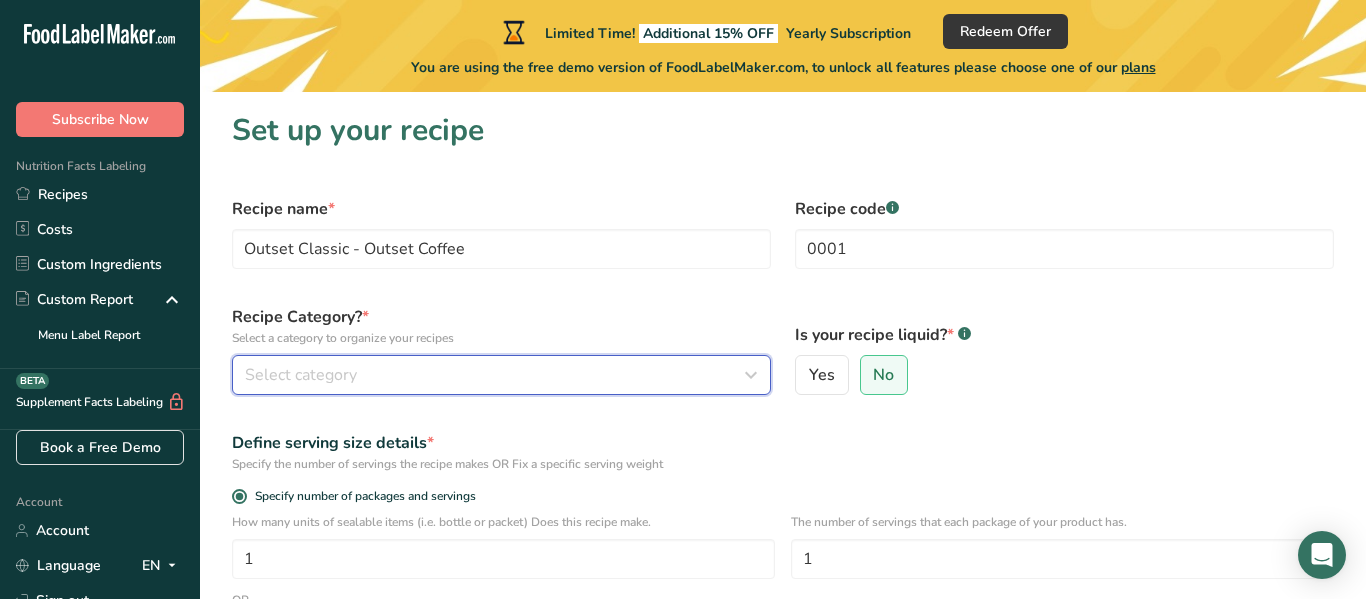 click on "Select category" at bounding box center (495, 375) 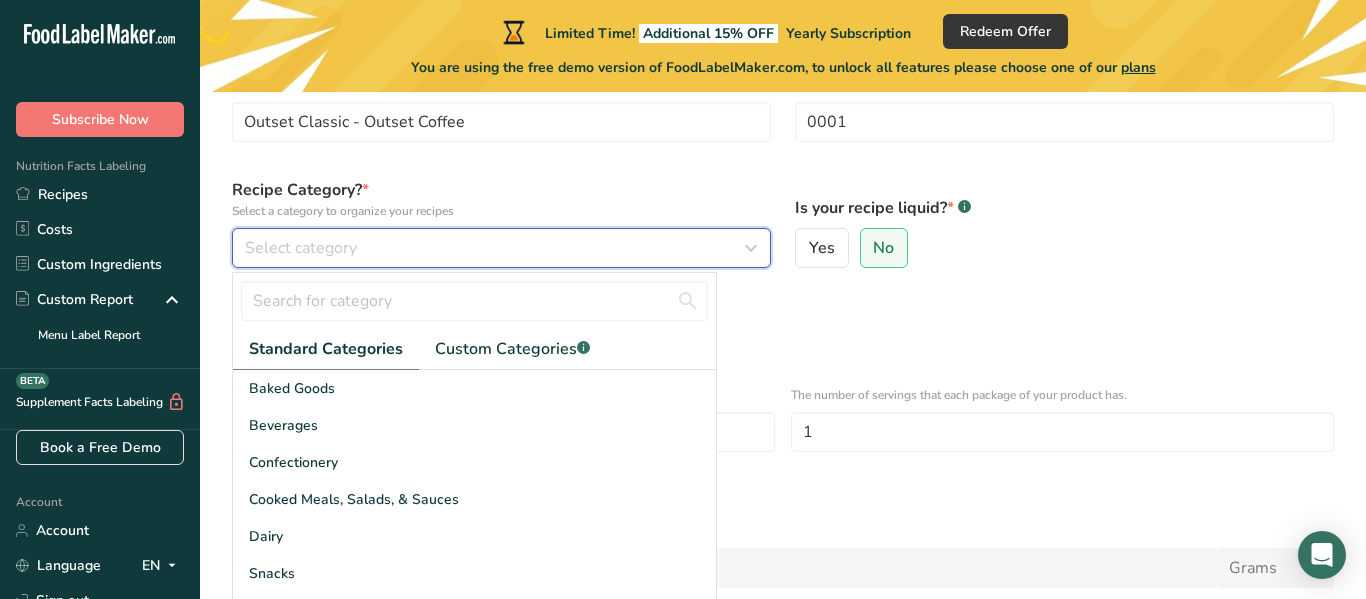 scroll, scrollTop: 143, scrollLeft: 0, axis: vertical 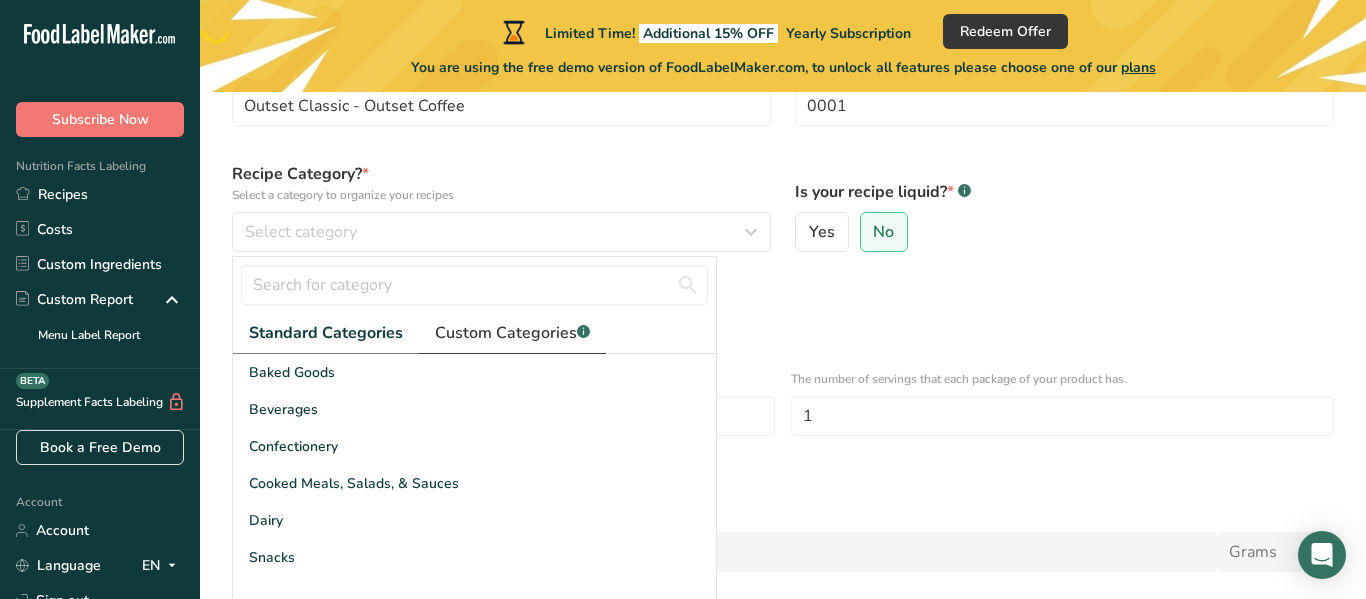 click on "Custom Categories
.a-a{fill:#347362;}.b-a{fill:#fff;}" at bounding box center [512, 333] 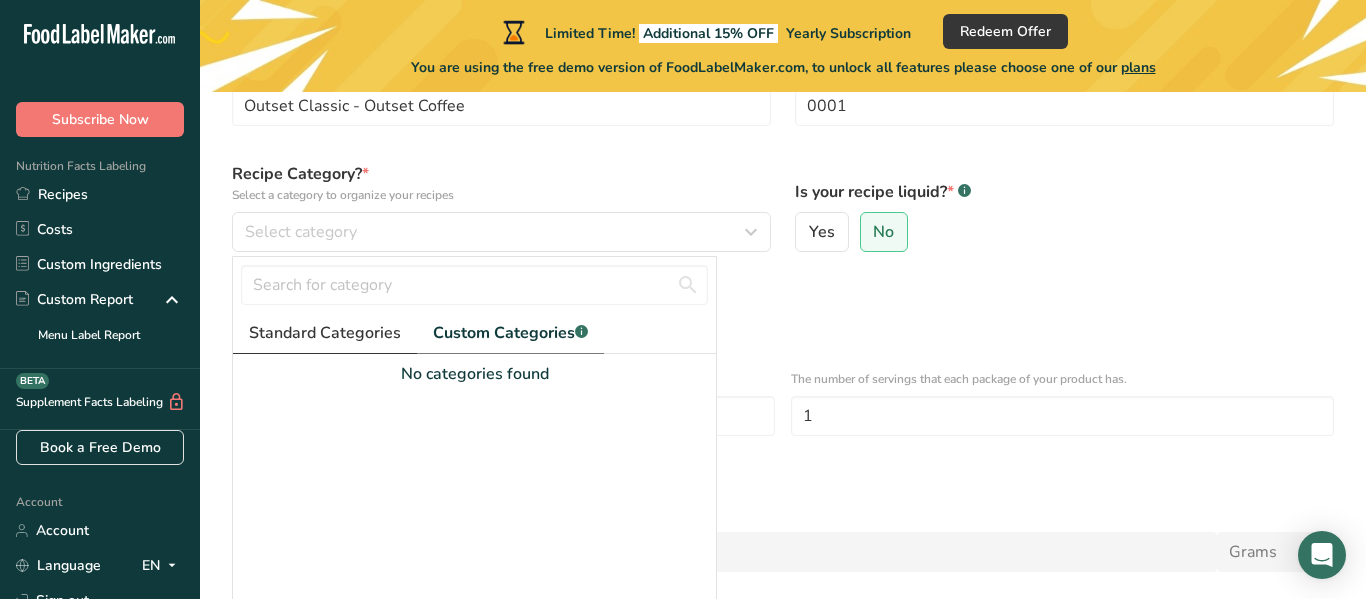 click on "Standard Categories" at bounding box center (325, 333) 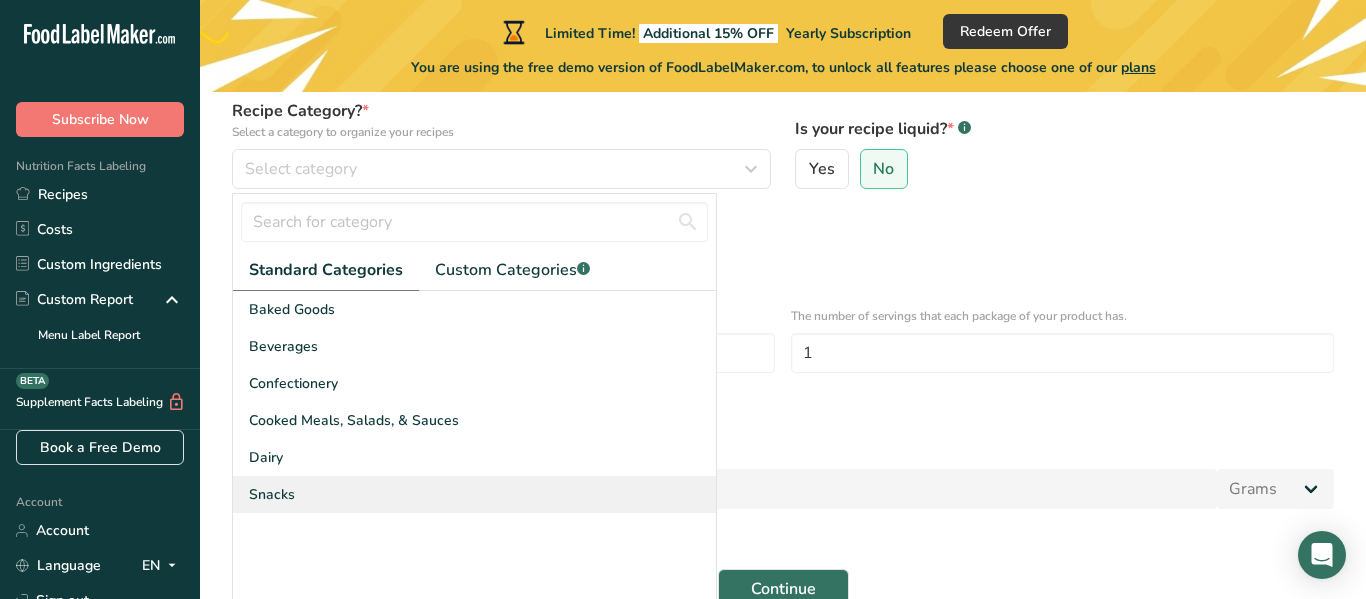 scroll, scrollTop: 257, scrollLeft: 0, axis: vertical 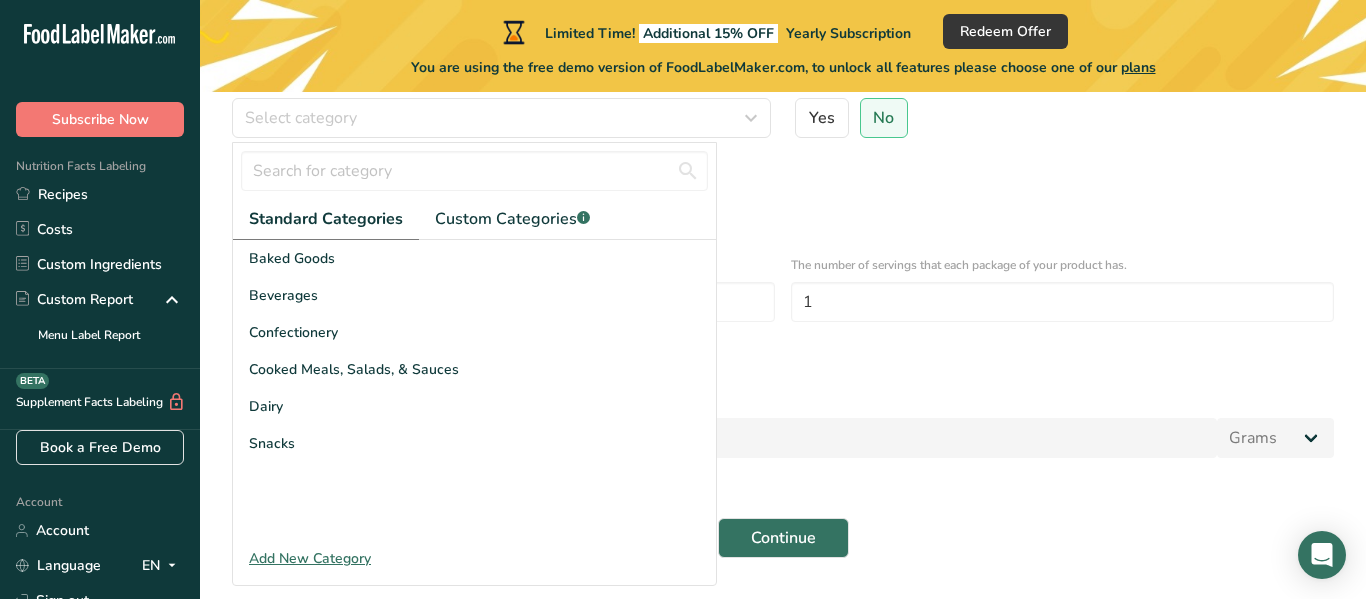 click on "Add New Category" at bounding box center (474, 558) 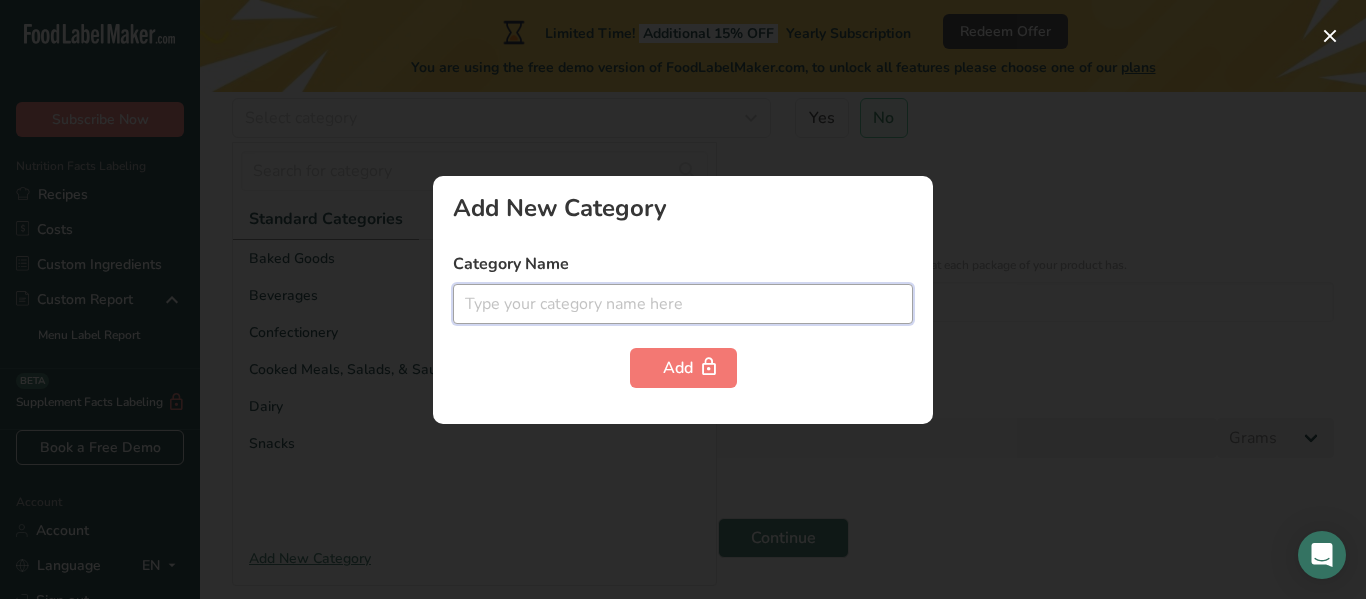 click at bounding box center (683, 304) 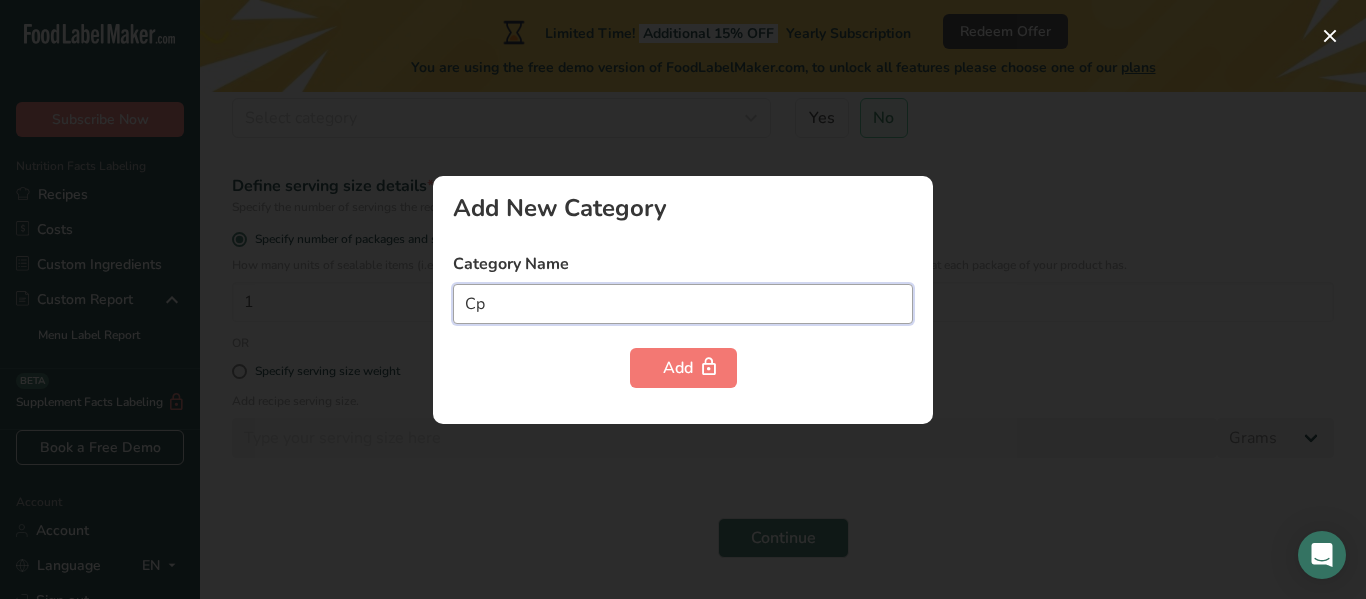 type on "C" 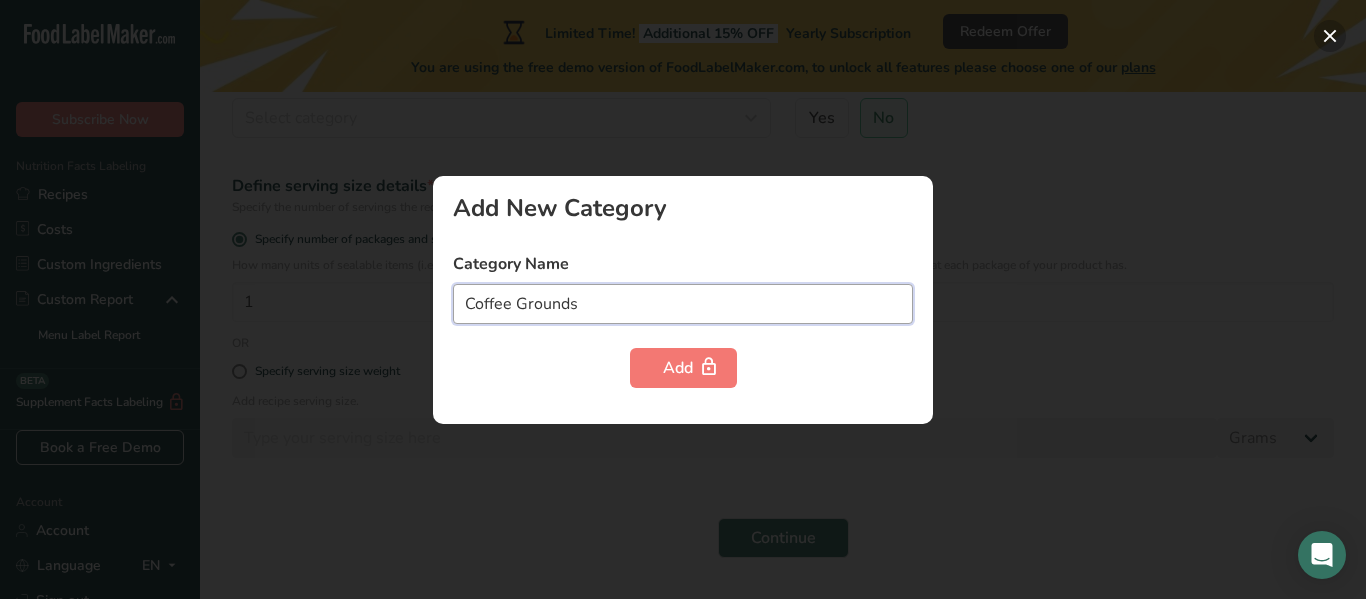 type on "Coffee Grounds" 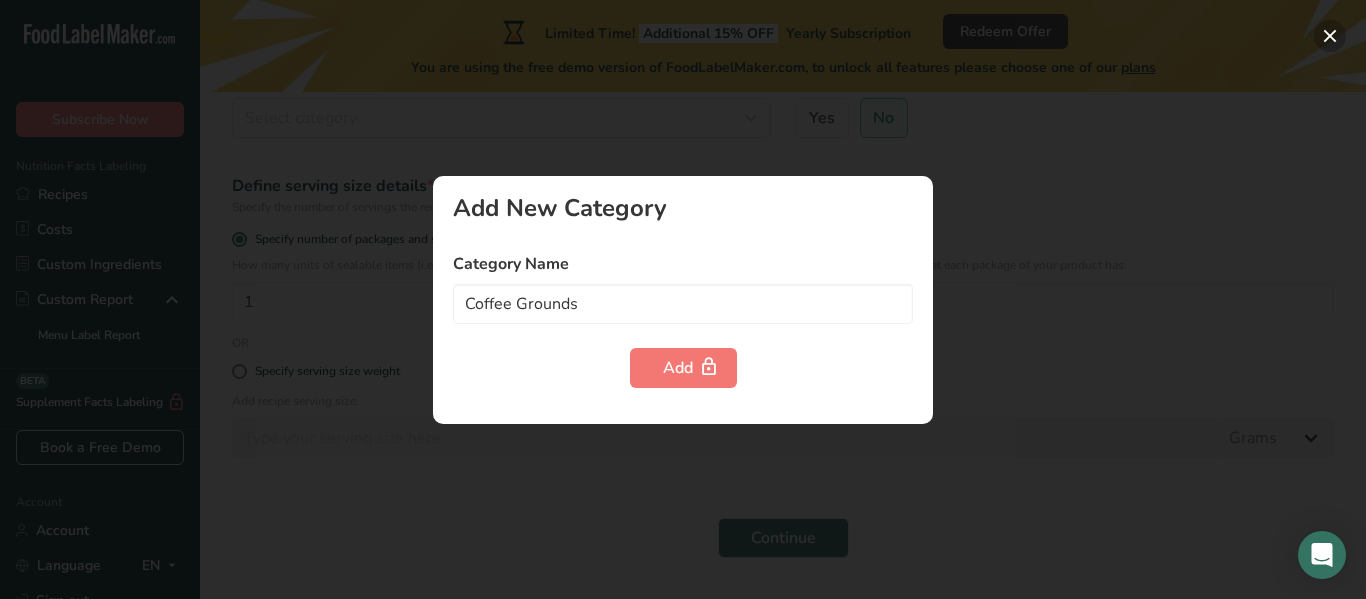 click at bounding box center (1330, 36) 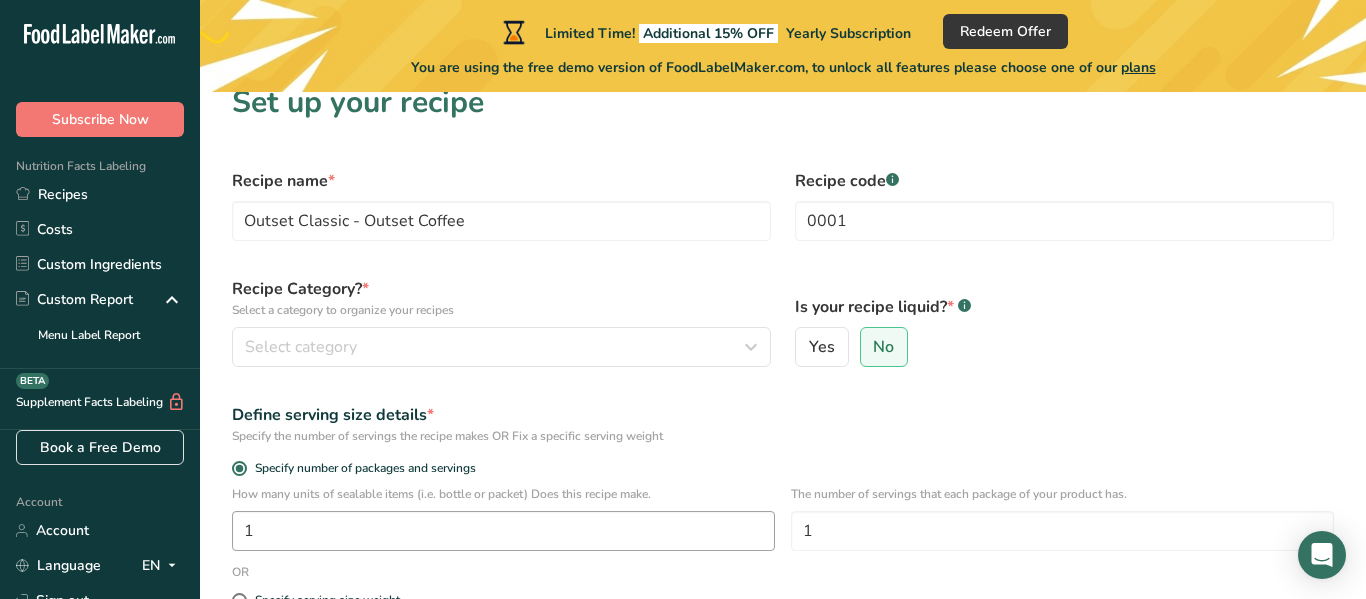 scroll, scrollTop: 26, scrollLeft: 0, axis: vertical 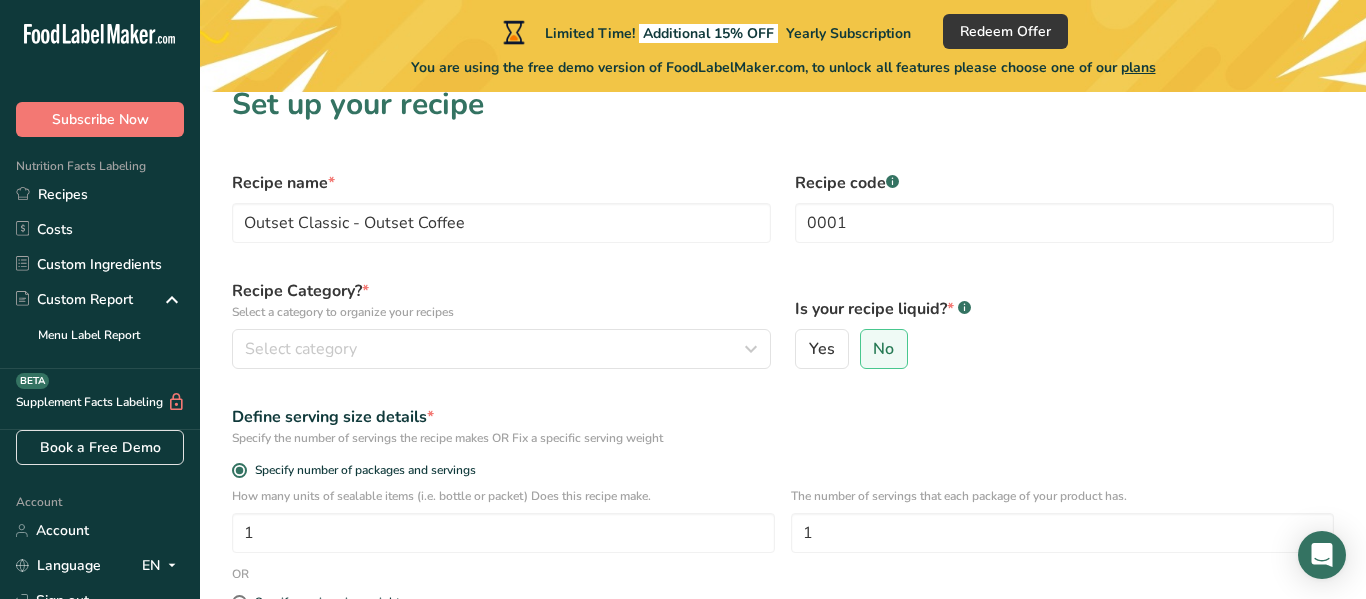 click on "Recipe Category? *
Select a category to organize your recipes
Select category
Standard Categories
Custom Categories
.a-a{fill:#347362;}.b-a{fill:#fff;}
Baked Goods
Beverages
Confectionery
Cooked Meals, Salads, & Sauces
Dairy
Snacks
No categories found
Add New Category" at bounding box center [501, 324] 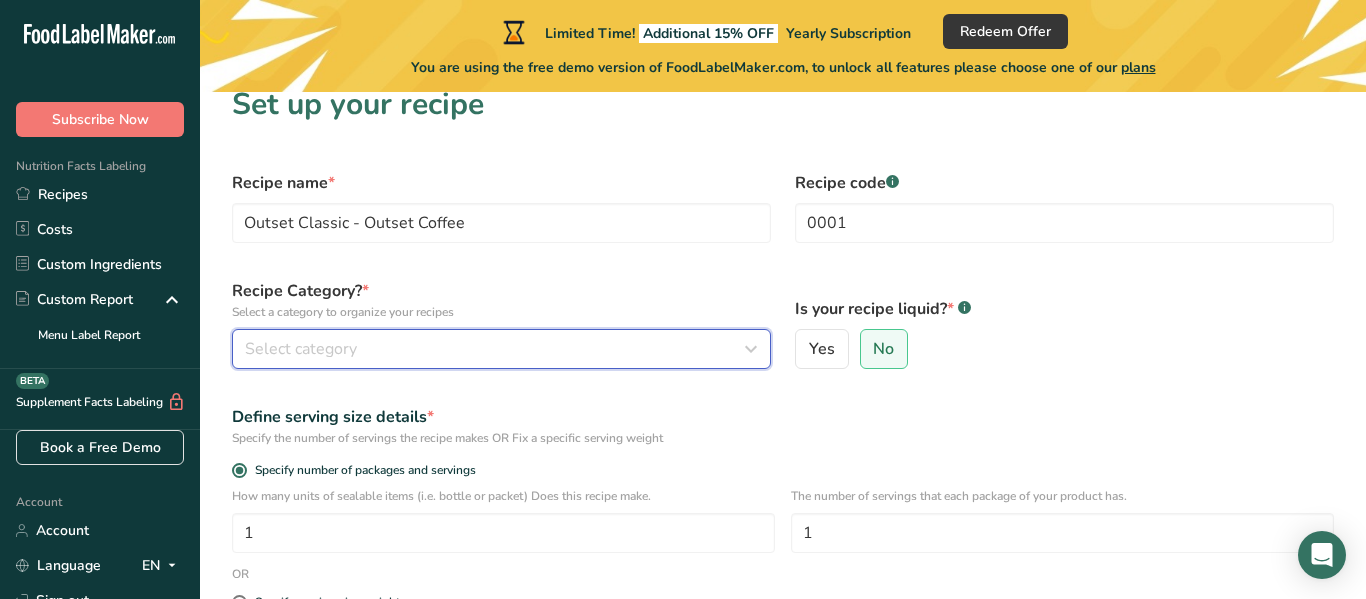 click on "Select category" at bounding box center (495, 349) 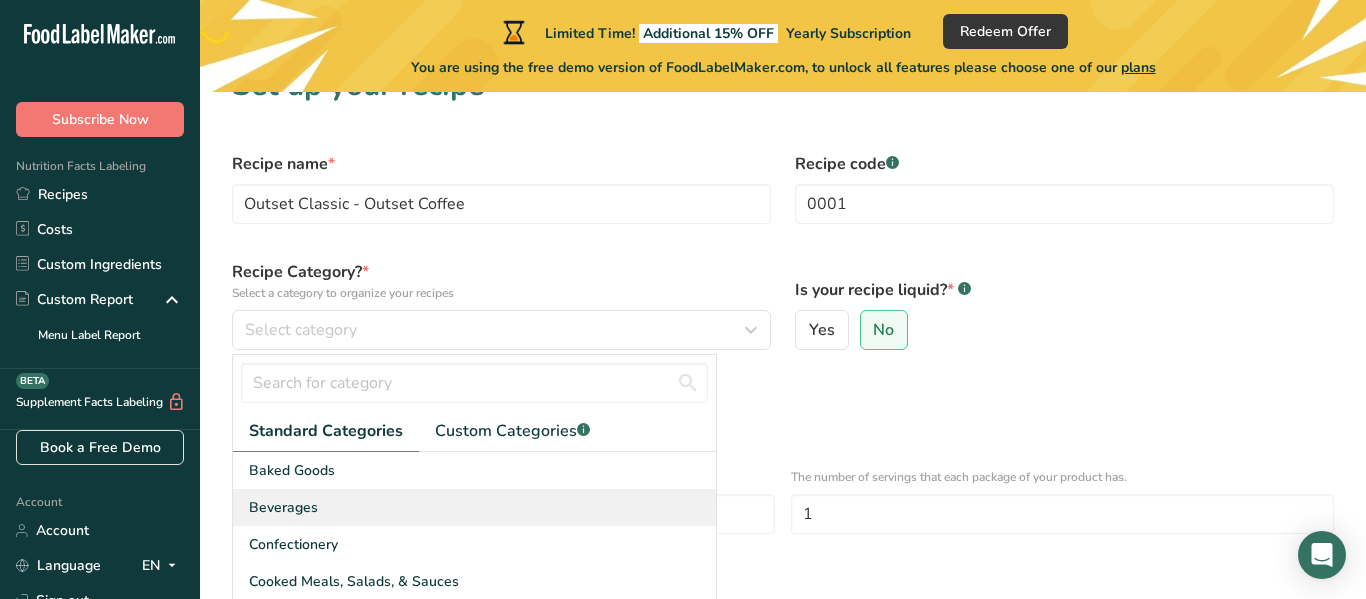 click on "Confectionery" at bounding box center (474, 544) 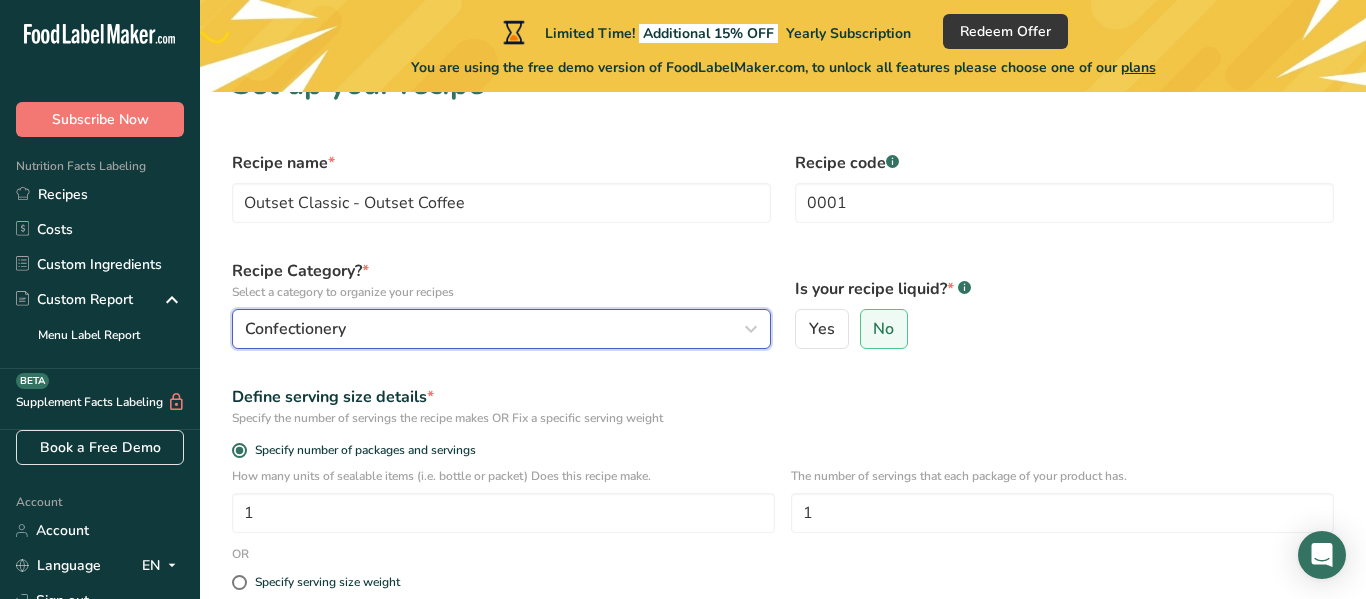 click on "Confectionery" at bounding box center (495, 329) 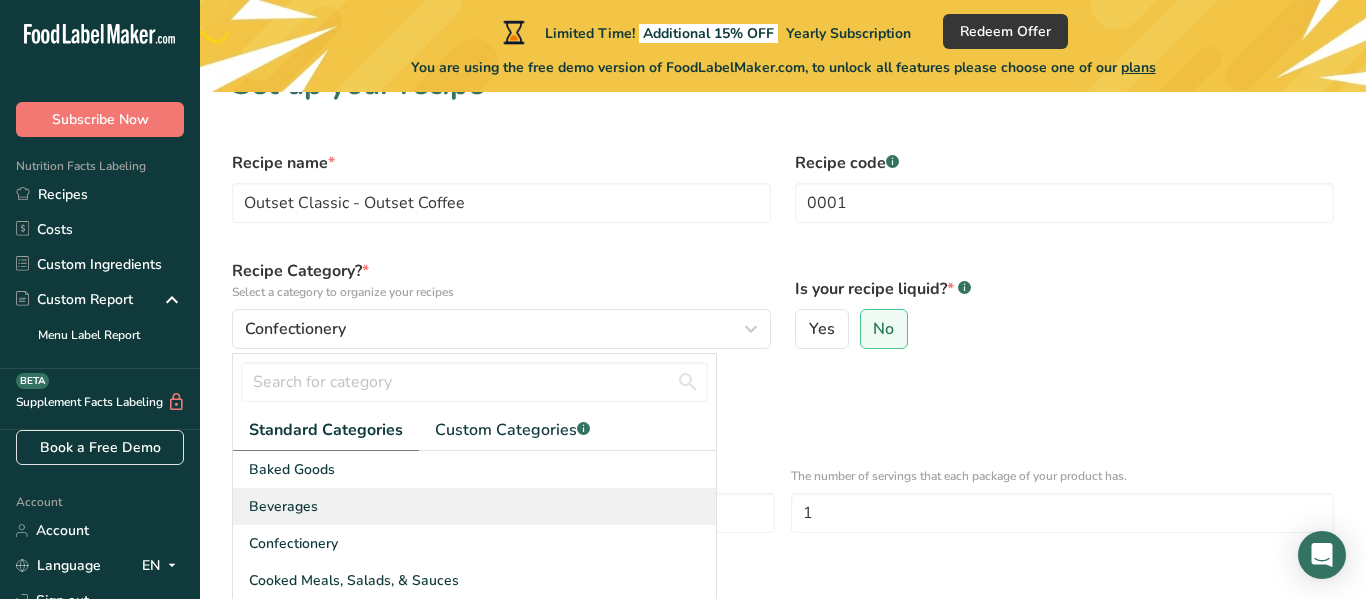 drag, startPoint x: 334, startPoint y: 499, endPoint x: 322, endPoint y: 492, distance: 13.892444 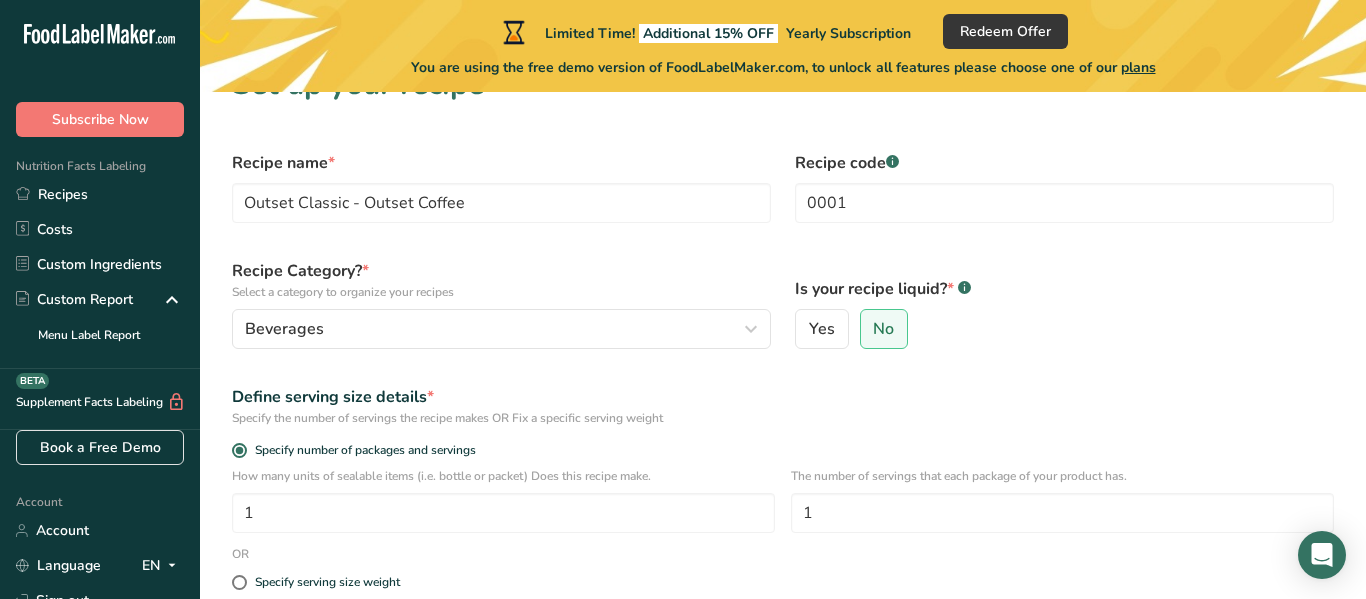 click on "Define serving size details *" at bounding box center [783, 397] 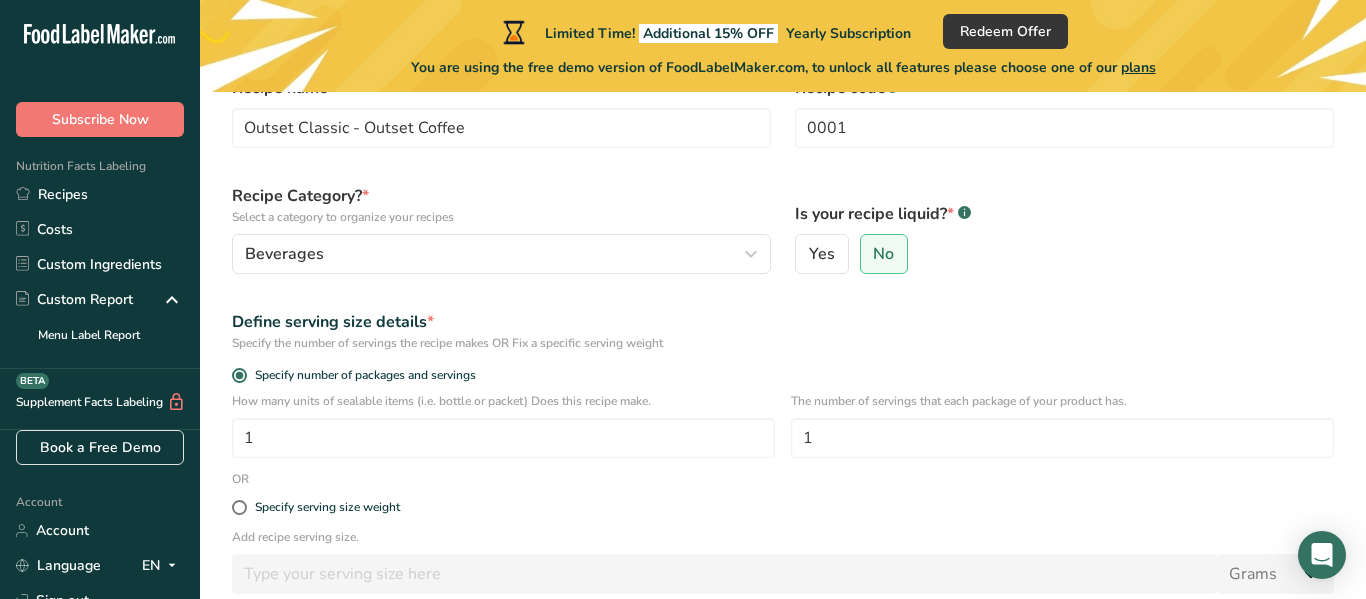 scroll, scrollTop: 123, scrollLeft: 0, axis: vertical 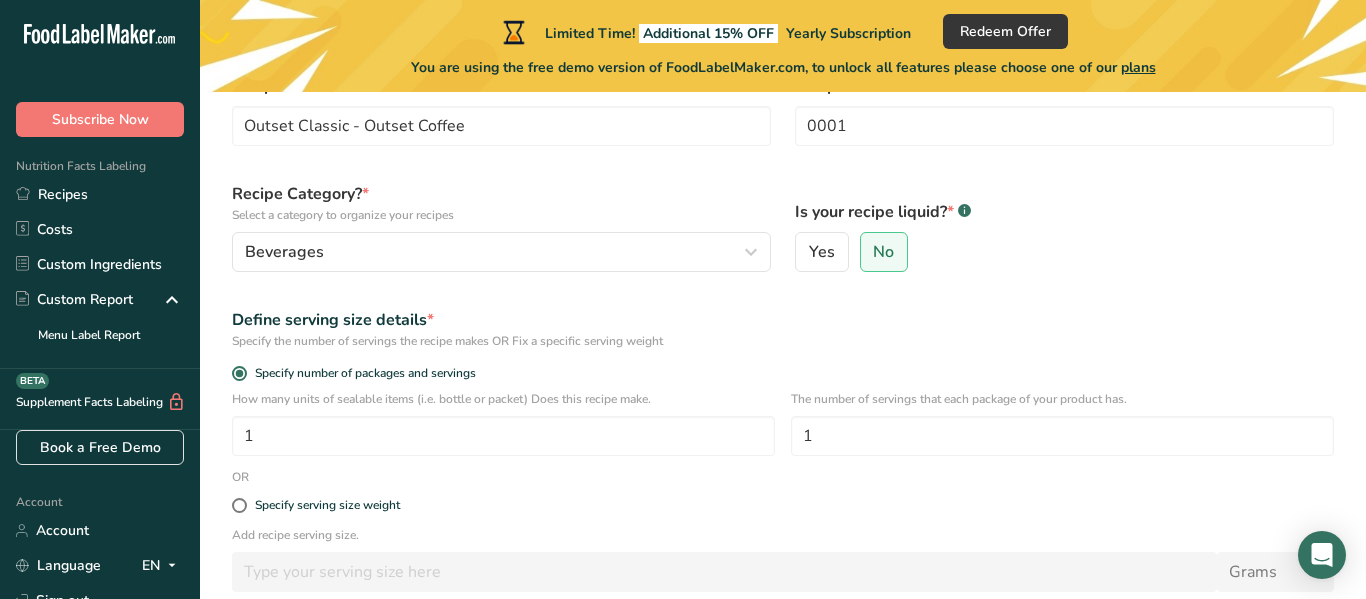 click on "Define serving size details *" at bounding box center [783, 320] 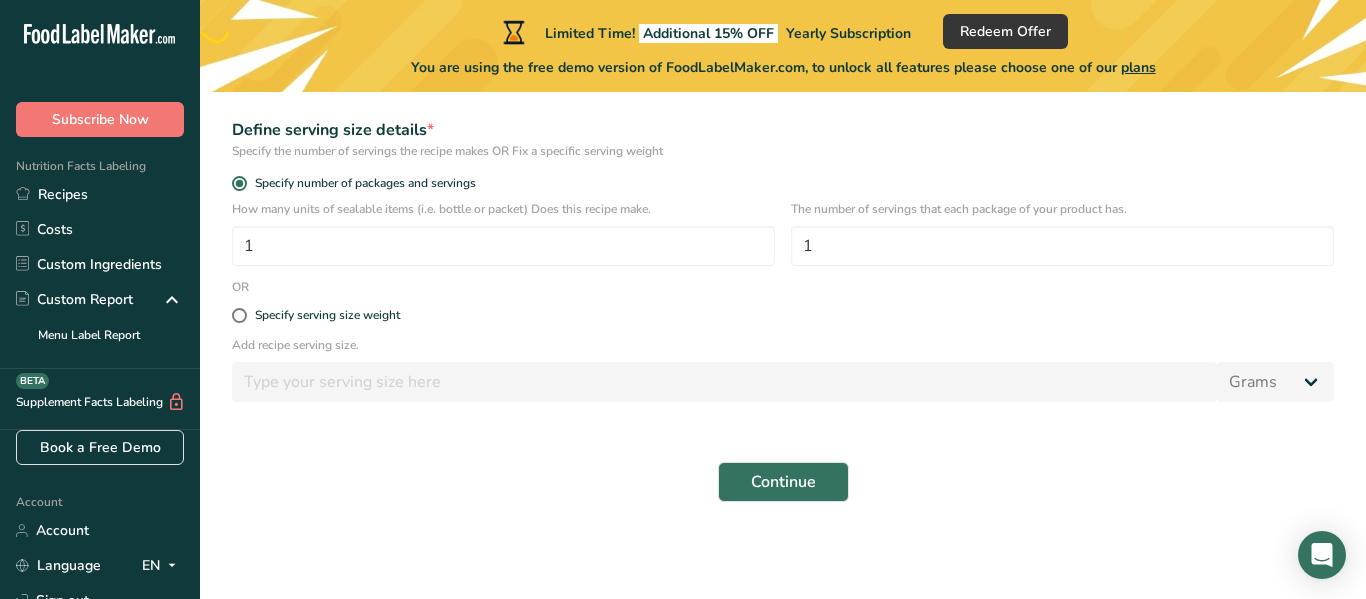 scroll, scrollTop: 315, scrollLeft: 0, axis: vertical 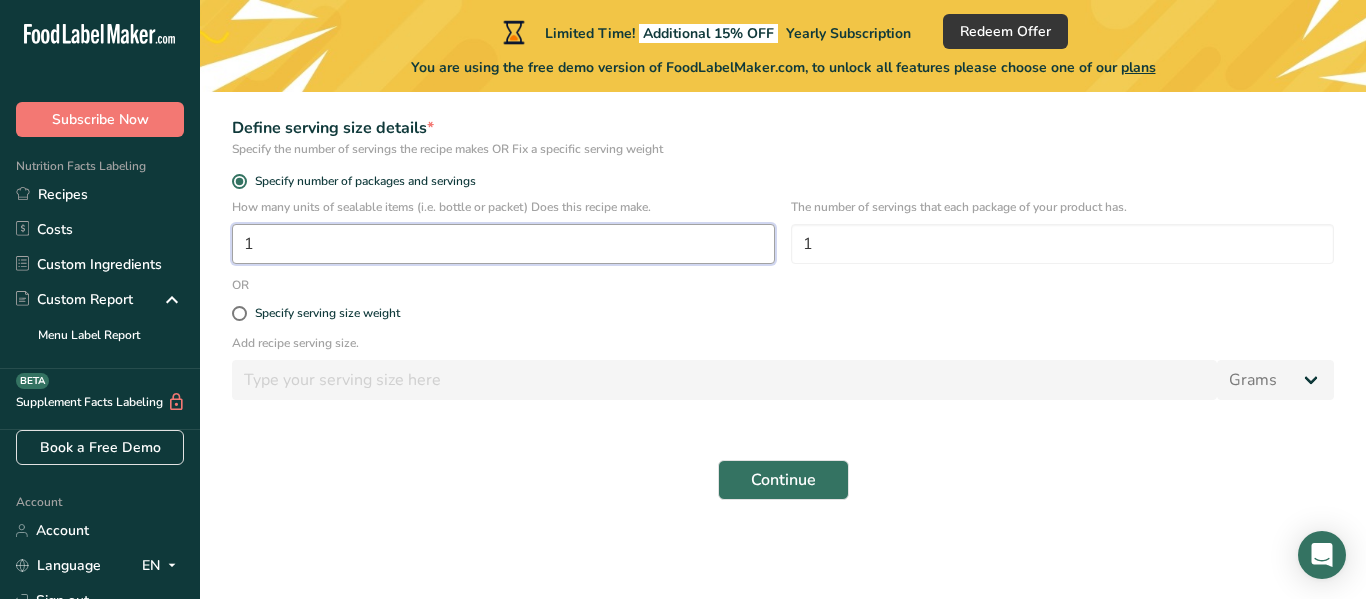 click on "1" at bounding box center (503, 244) 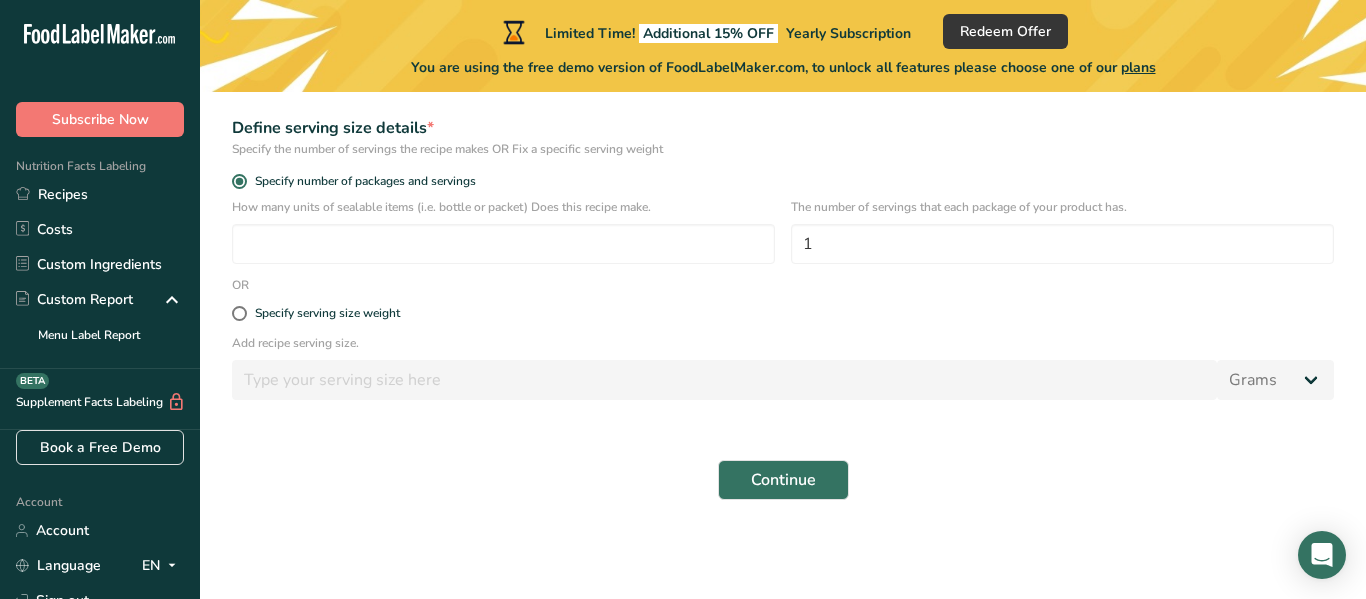 click on "Specify the number of servings the recipe makes OR Fix a specific serving weight" at bounding box center (783, 149) 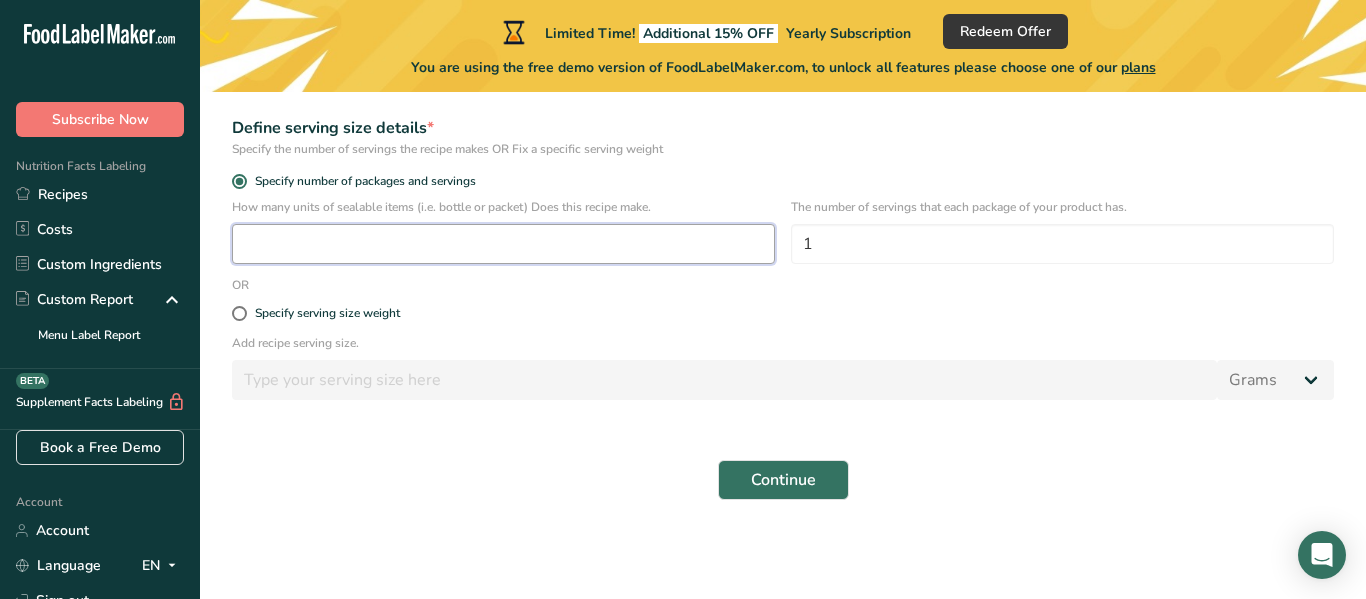 click at bounding box center [503, 244] 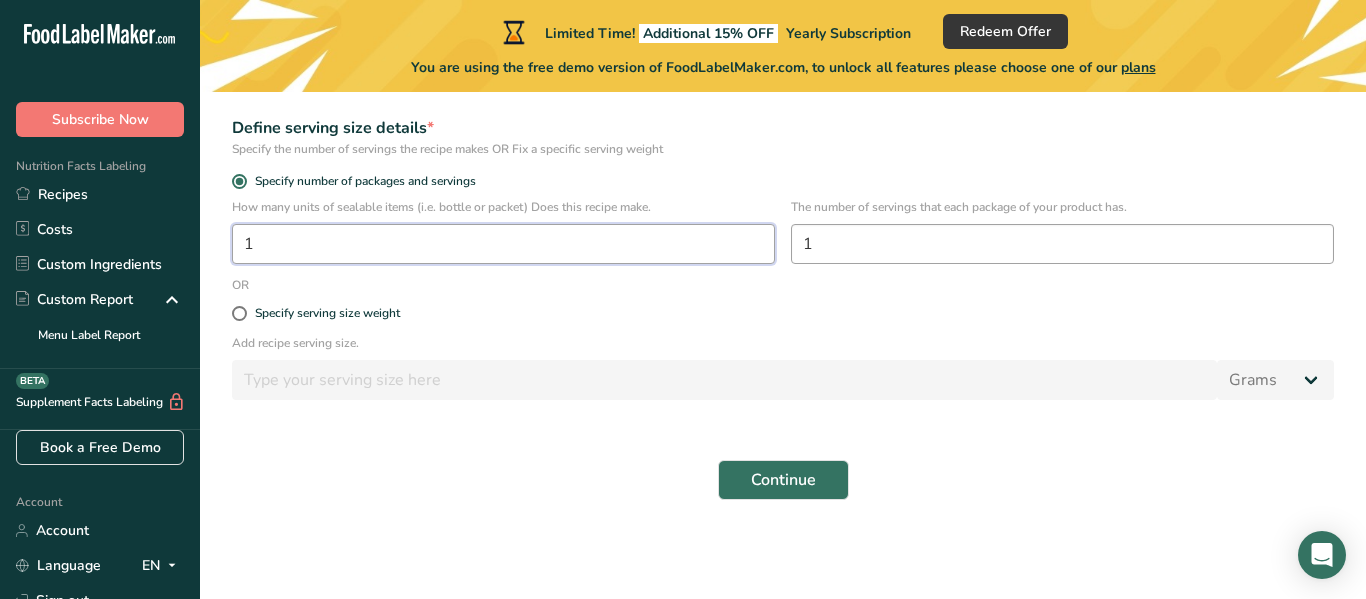 type on "1" 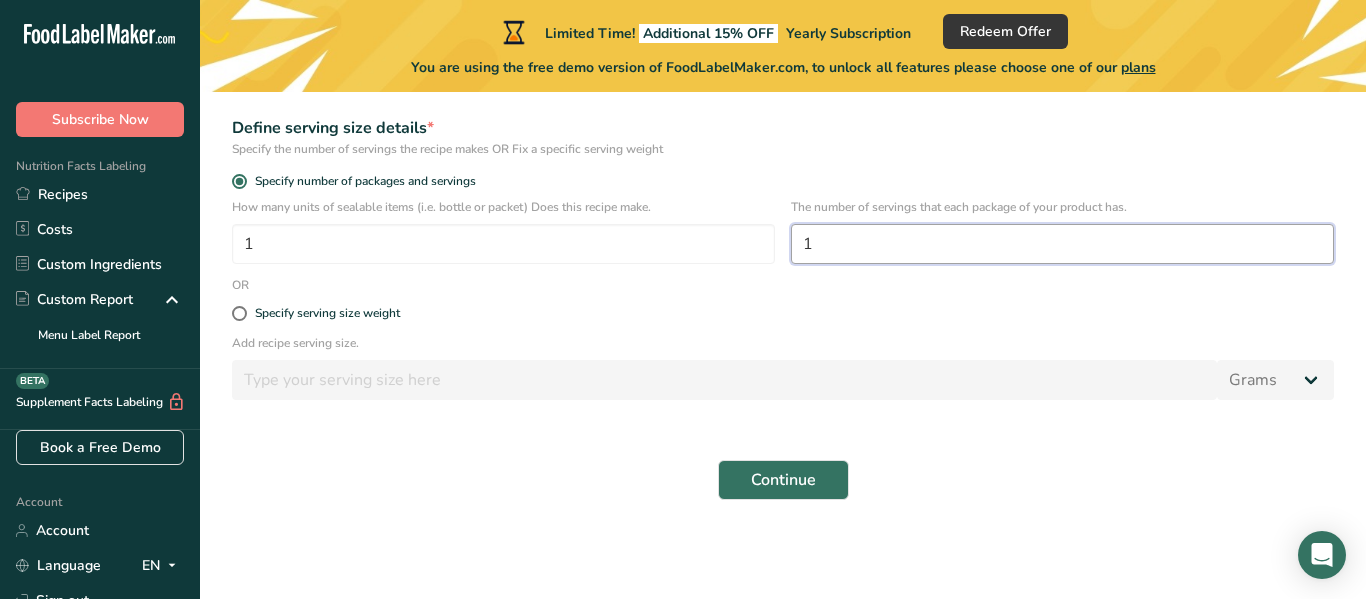 click on "1" at bounding box center (1062, 244) 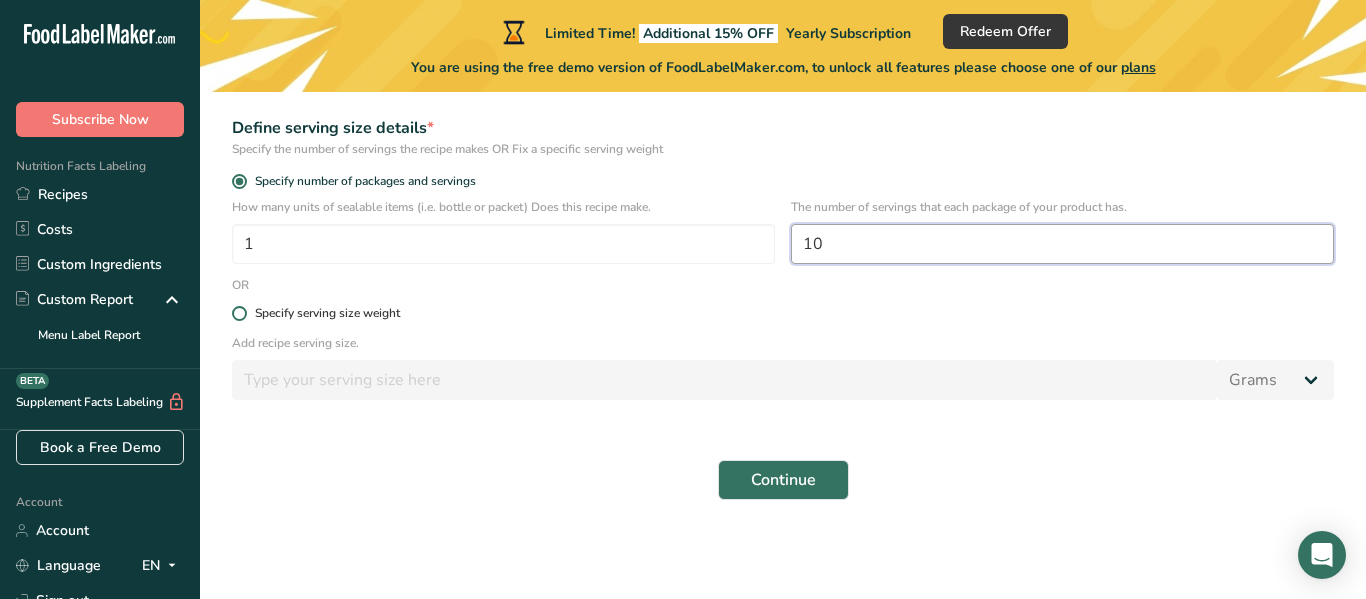 type on "10" 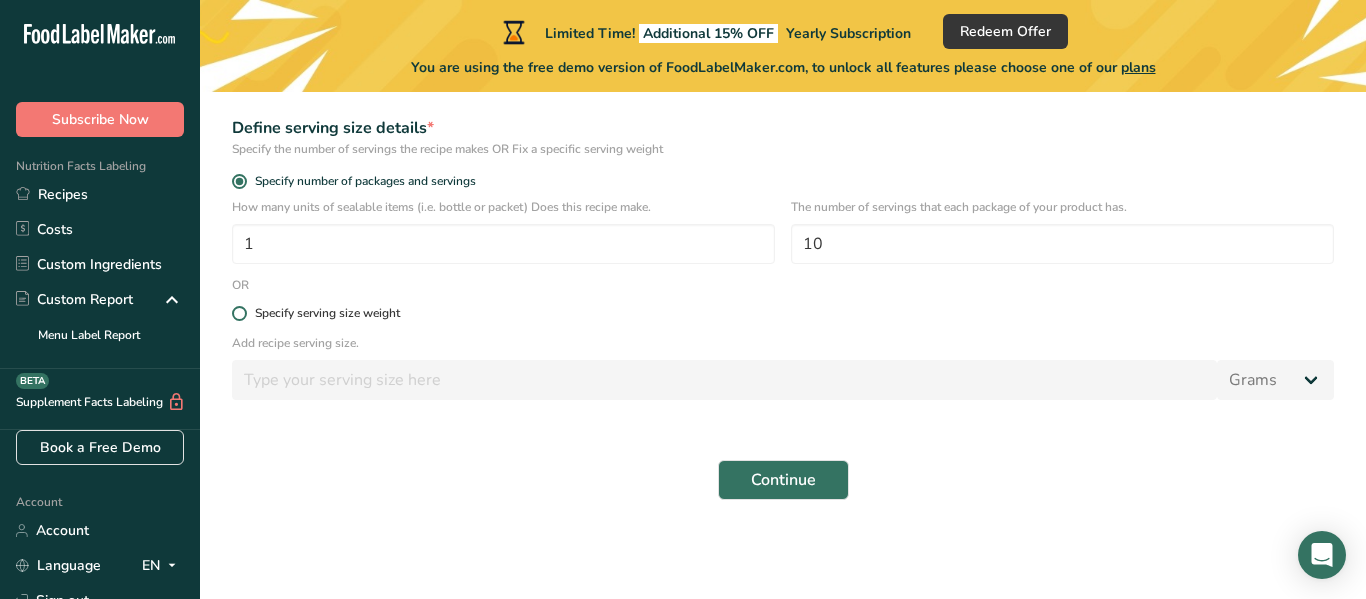 click on "Specify serving size weight" at bounding box center [783, 313] 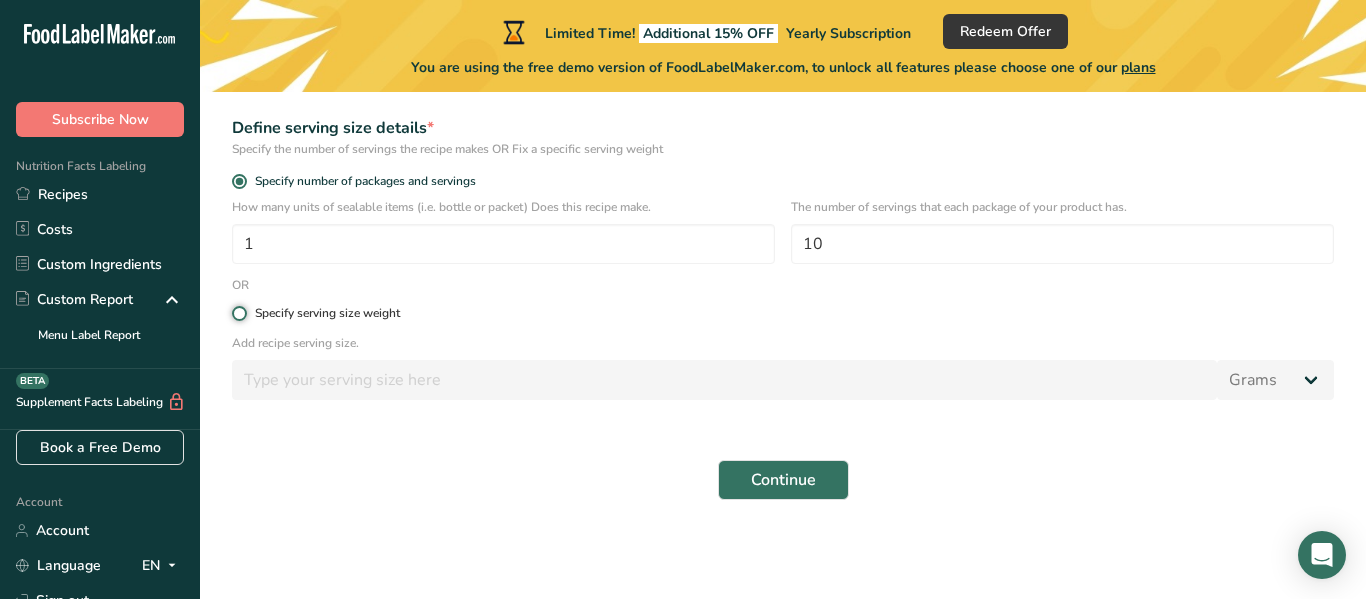 click on "Specify serving size weight" at bounding box center [238, 313] 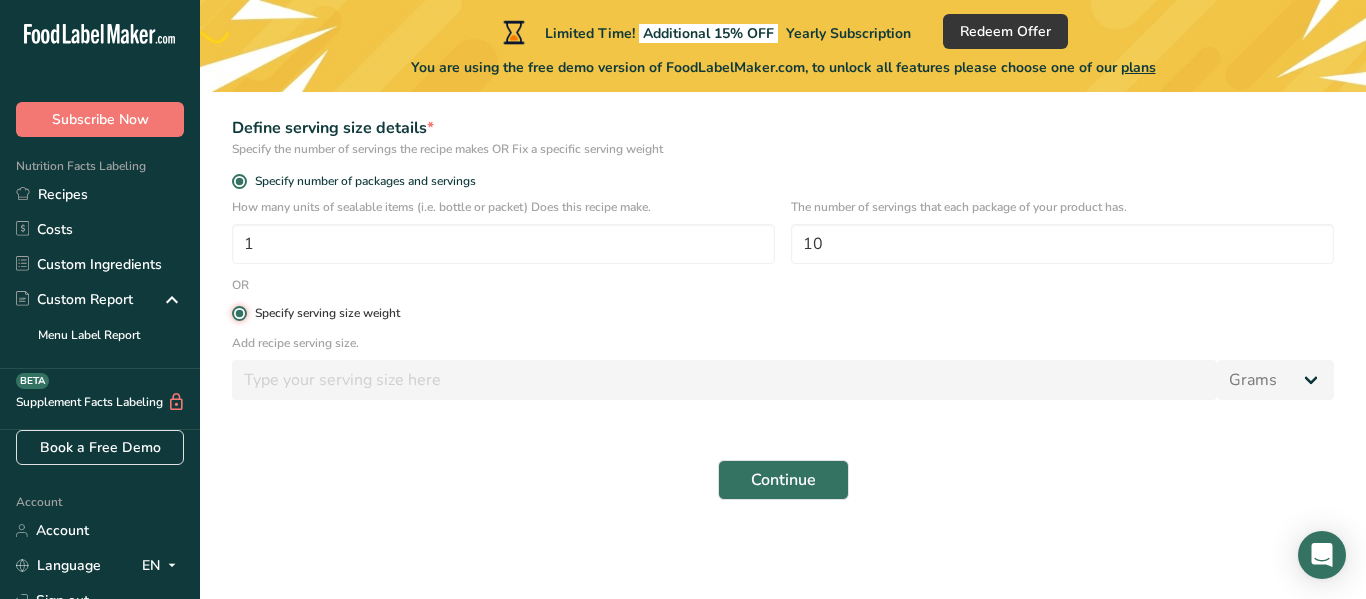 radio on "false" 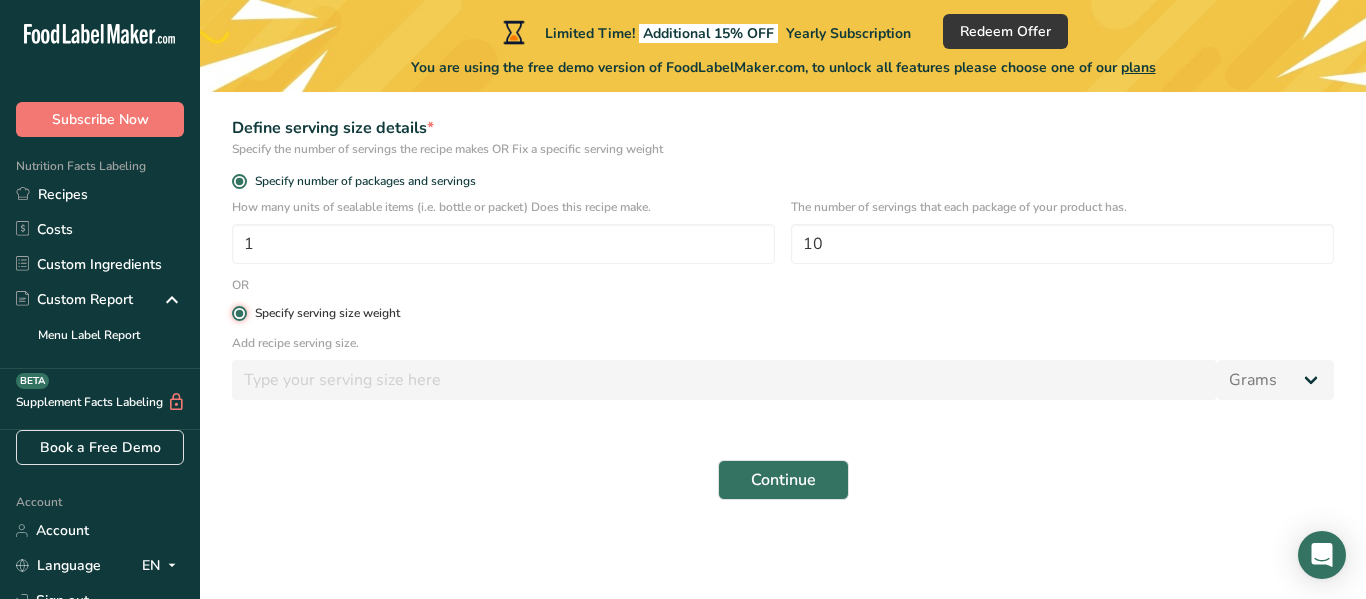 type 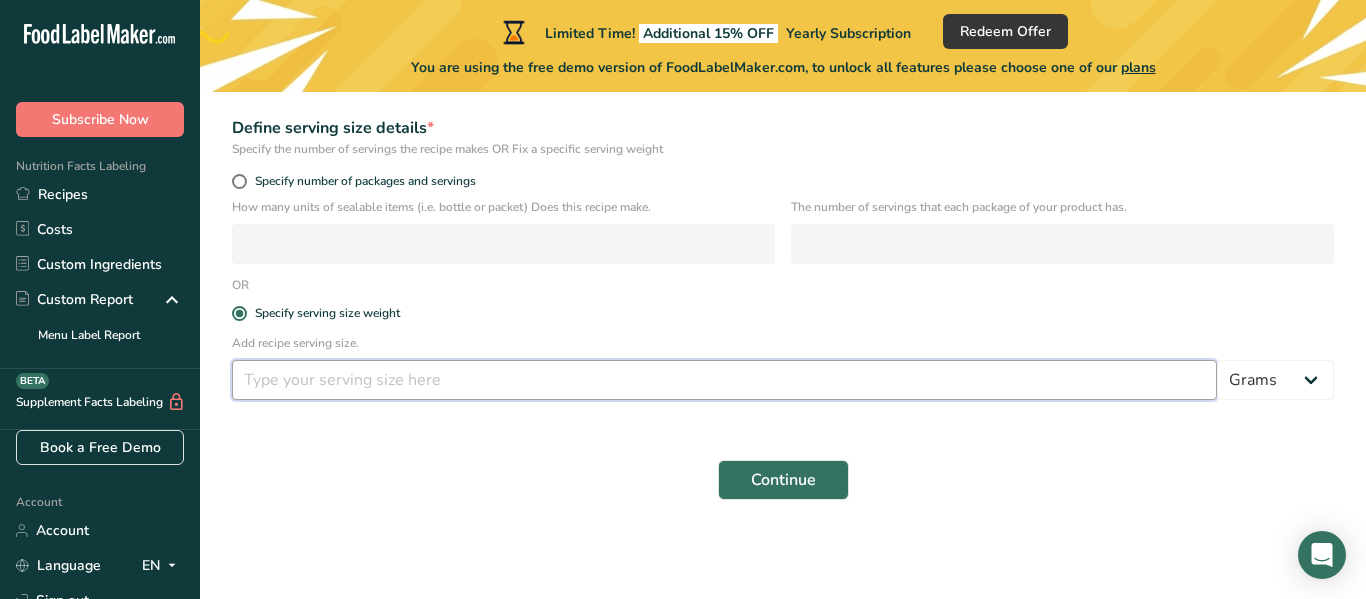 click at bounding box center [724, 380] 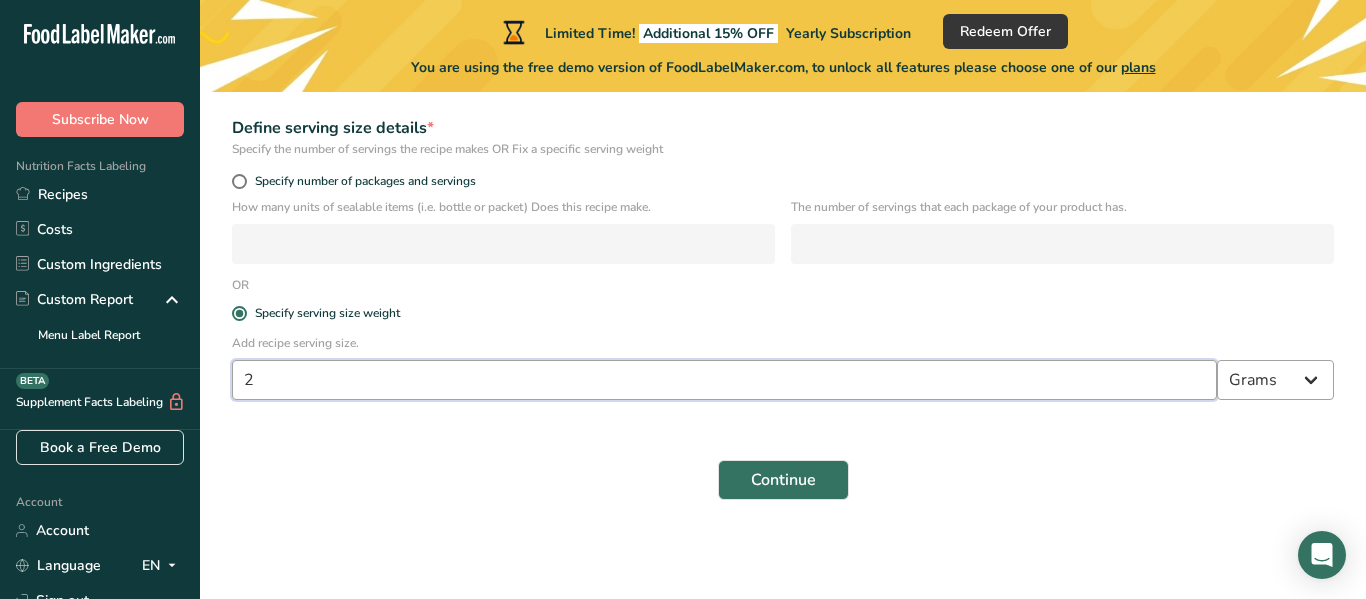 type on "2" 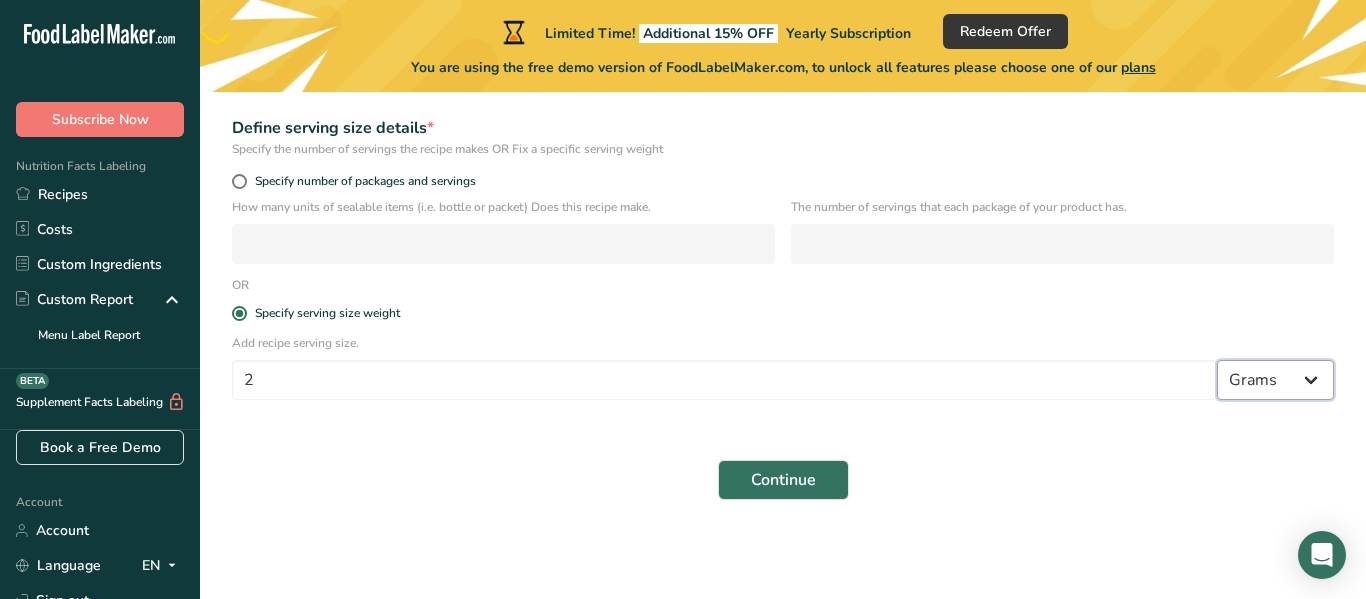 click on "Grams
kg
mg
mcg
lb
oz
l
mL
fl oz
tbsp
tsp
cup
qt
gallon" at bounding box center [1275, 380] 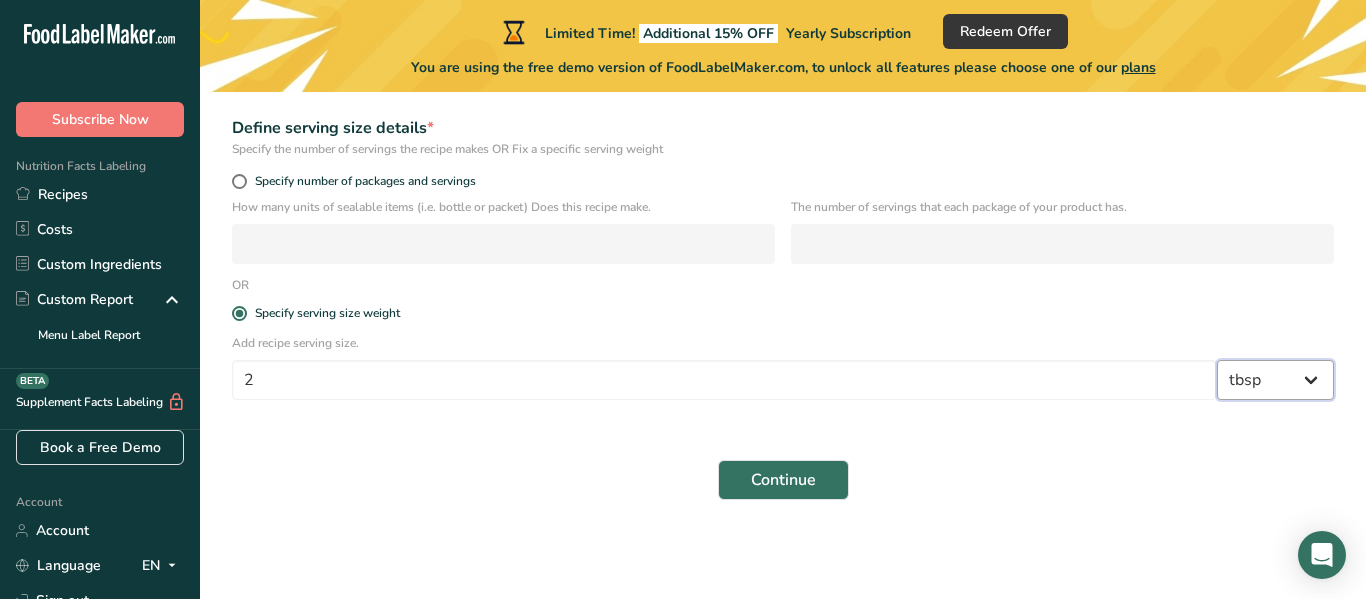 click on "Grams
kg
mg
mcg
lb
oz
l
mL
fl oz
tbsp
tsp
cup
qt
gallon" at bounding box center (1275, 380) 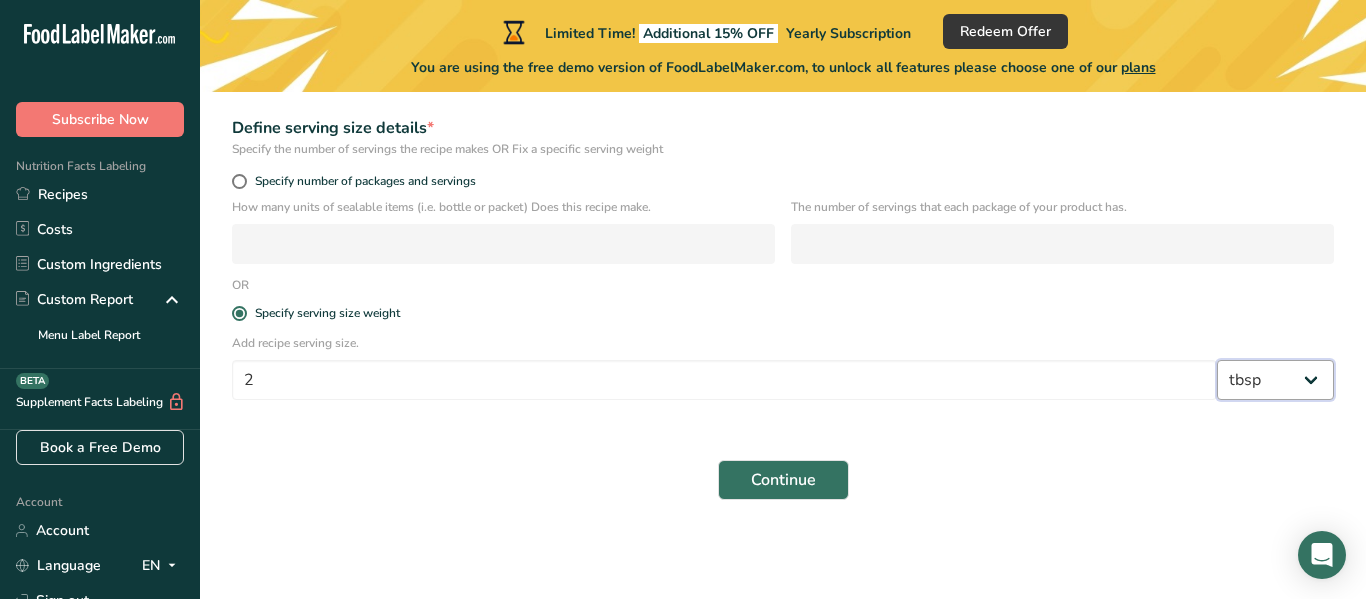 select on "22" 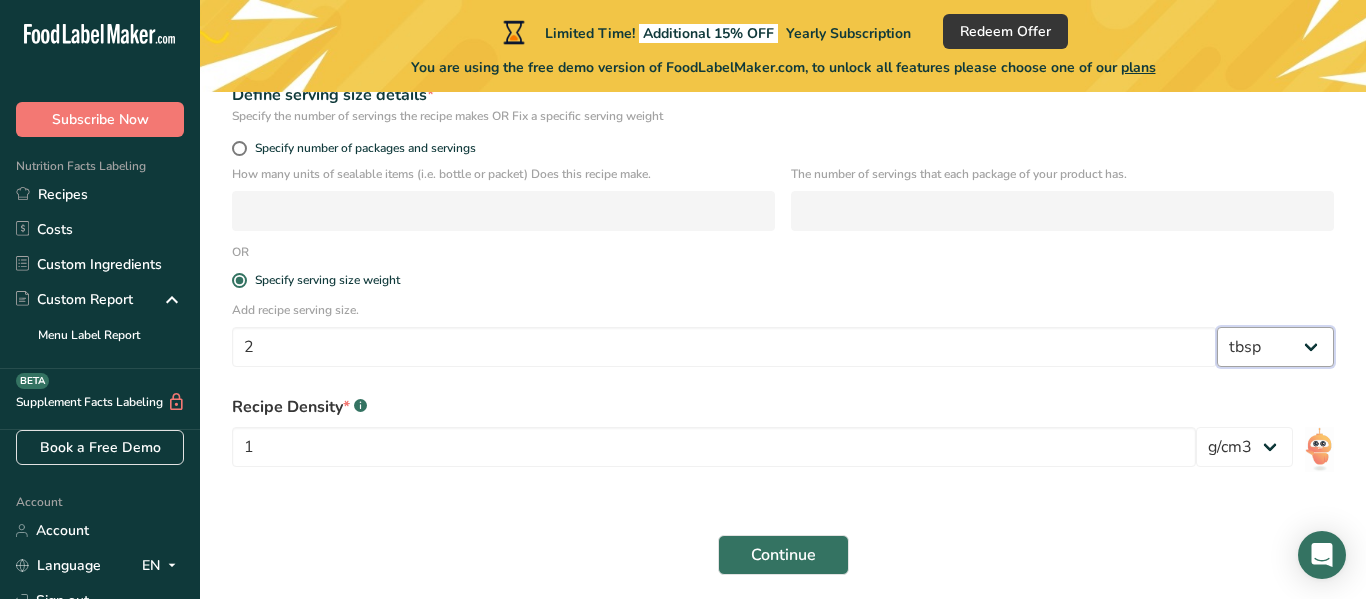 scroll, scrollTop: 371, scrollLeft: 0, axis: vertical 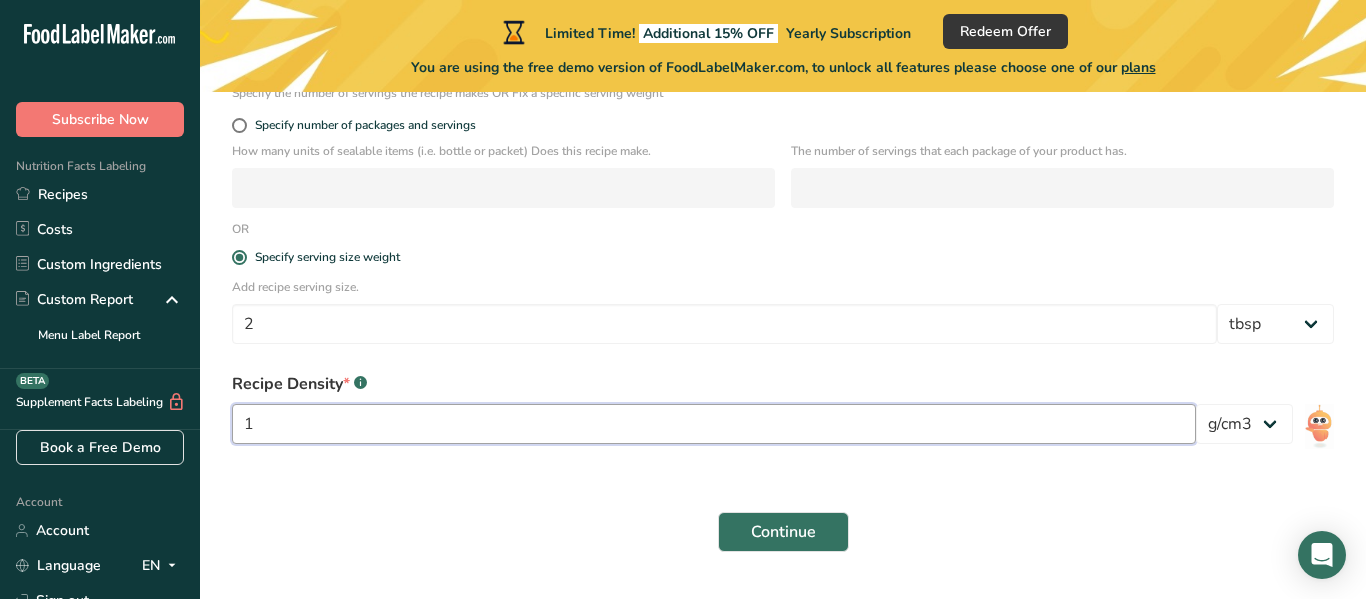 click on "1" at bounding box center (714, 424) 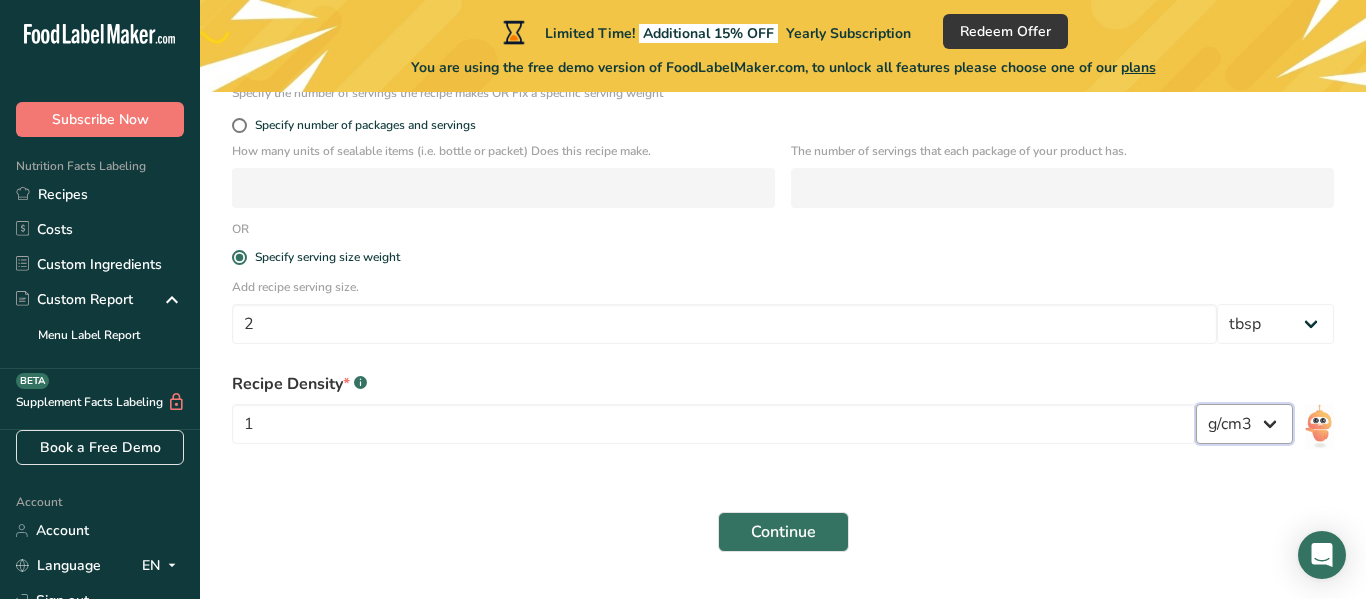 click on "lb/ft3
g/cm3" at bounding box center [1244, 424] 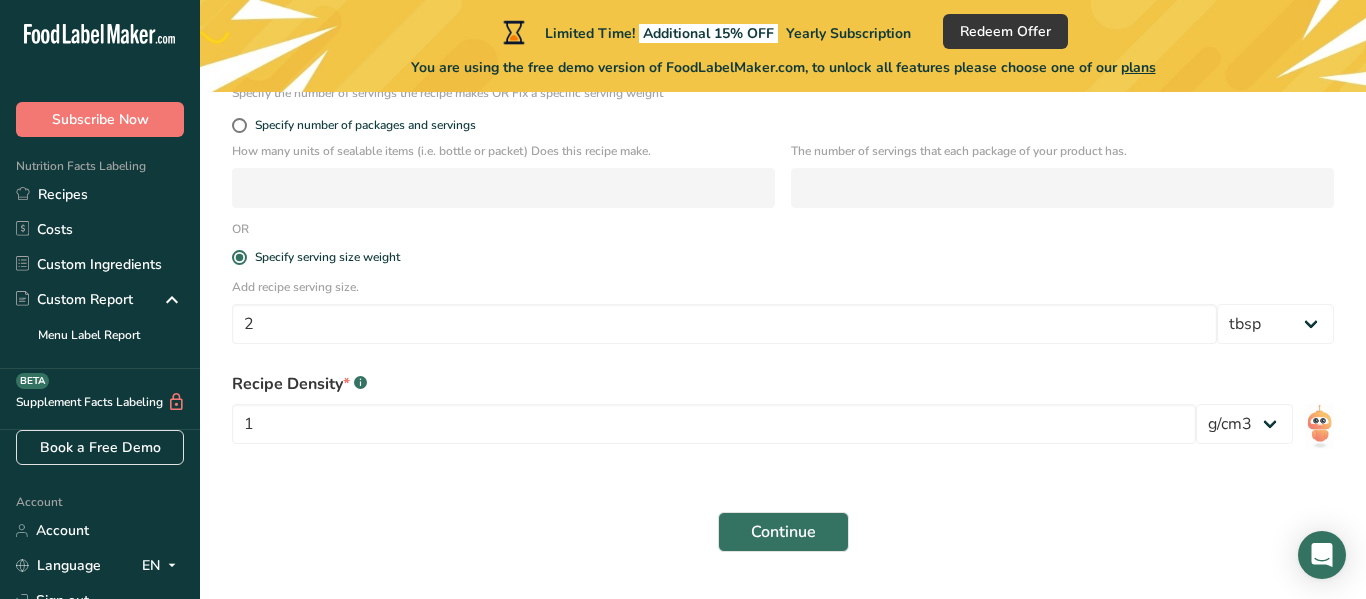 click on "Recipe name *   Outset Classic - Outset Coffee
Recipe code
.a-a{fill:#347362;}.b-a{fill:#fff;}           0001
Recipe Category? *
Select a category to organize your recipes
Beverages
Standard Categories
Custom Categories
.a-a{fill:#347362;}.b-a{fill:#fff;}
Baked Goods
Beverages
Confectionery
Cooked Meals, Salads, & Sauces
Dairy
Snacks
No categories found
Add New Category
Is your recipe liquid? *   .a-a{fill:#347362;}.b-a{fill:#fff;}           Yes   No
Define serving size details *
Specify the number of servings the recipe makes OR Fix a specific serving weight
OR
2         *" at bounding box center [783, 189] 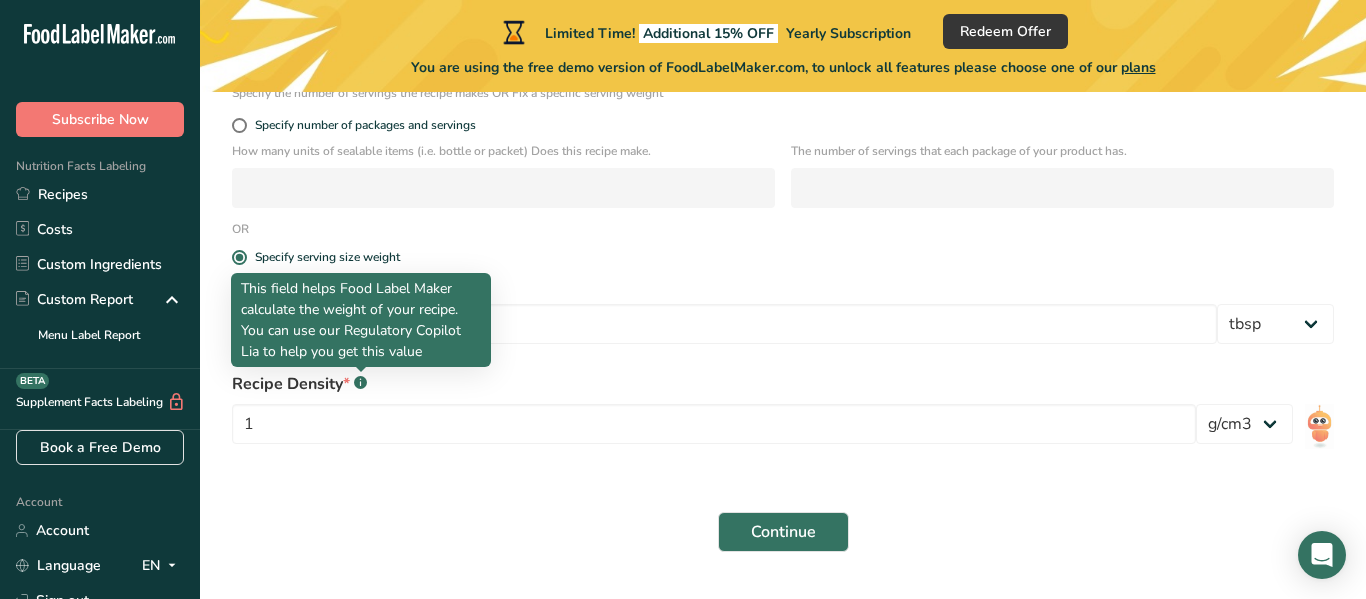 click 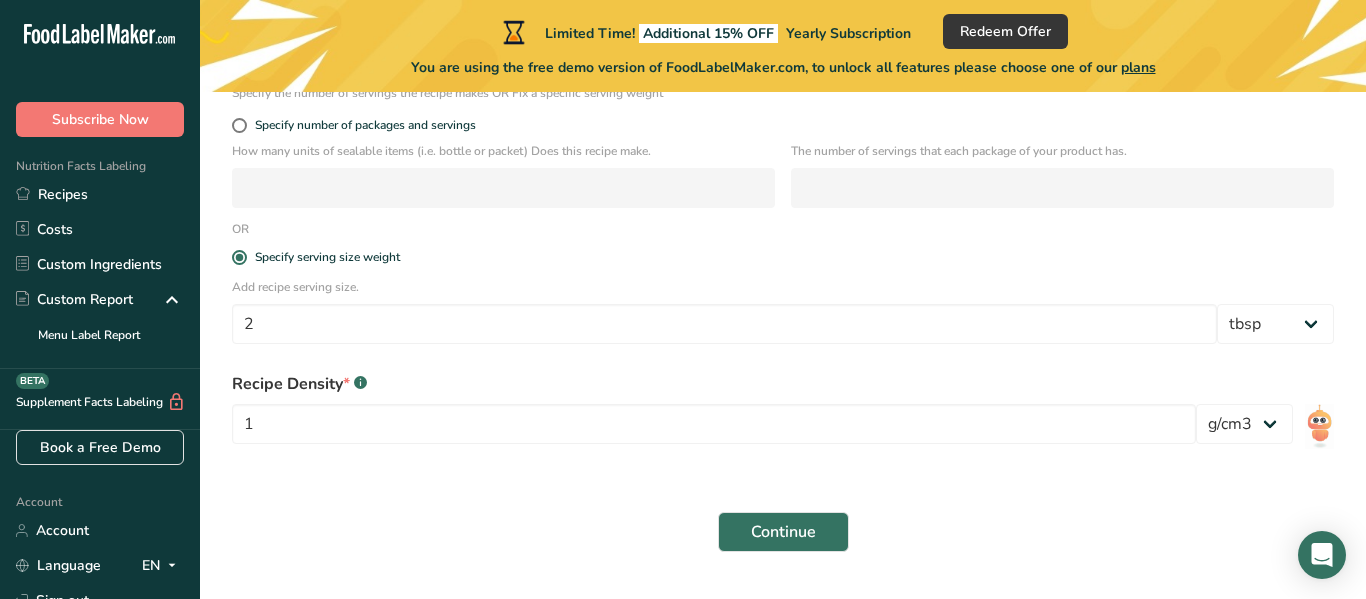click 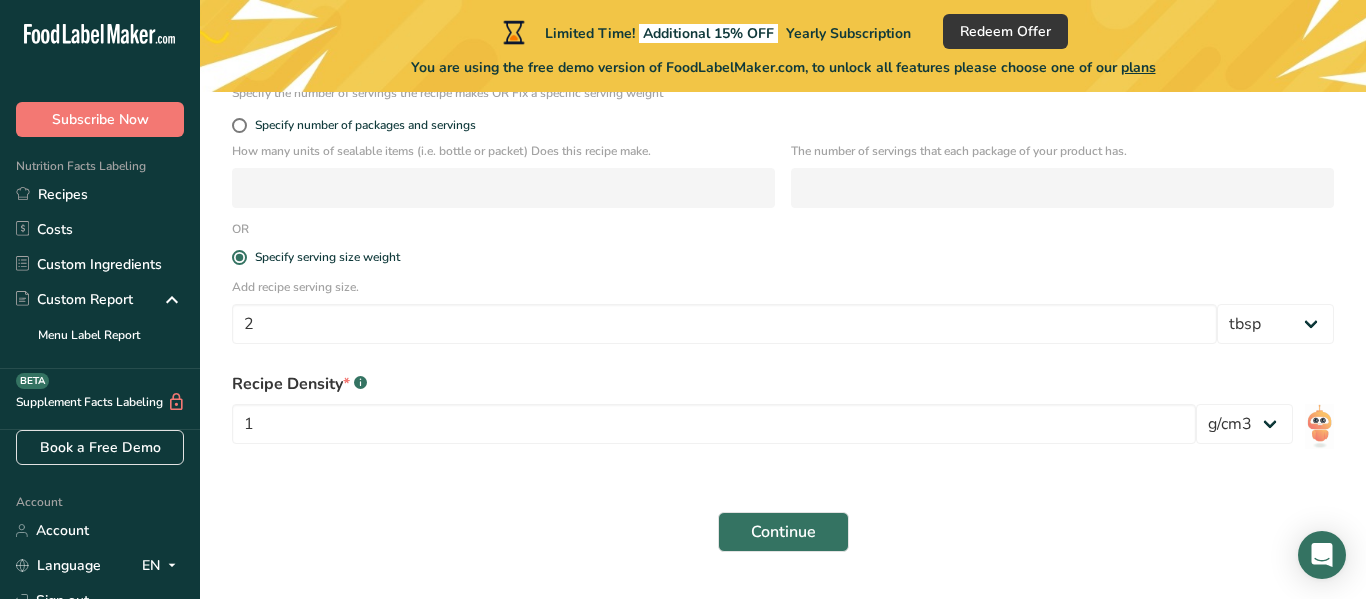 click on "Recipe Density *   .a-a{fill:#347362;}.b-a{fill:#fff;}" at bounding box center (714, 384) 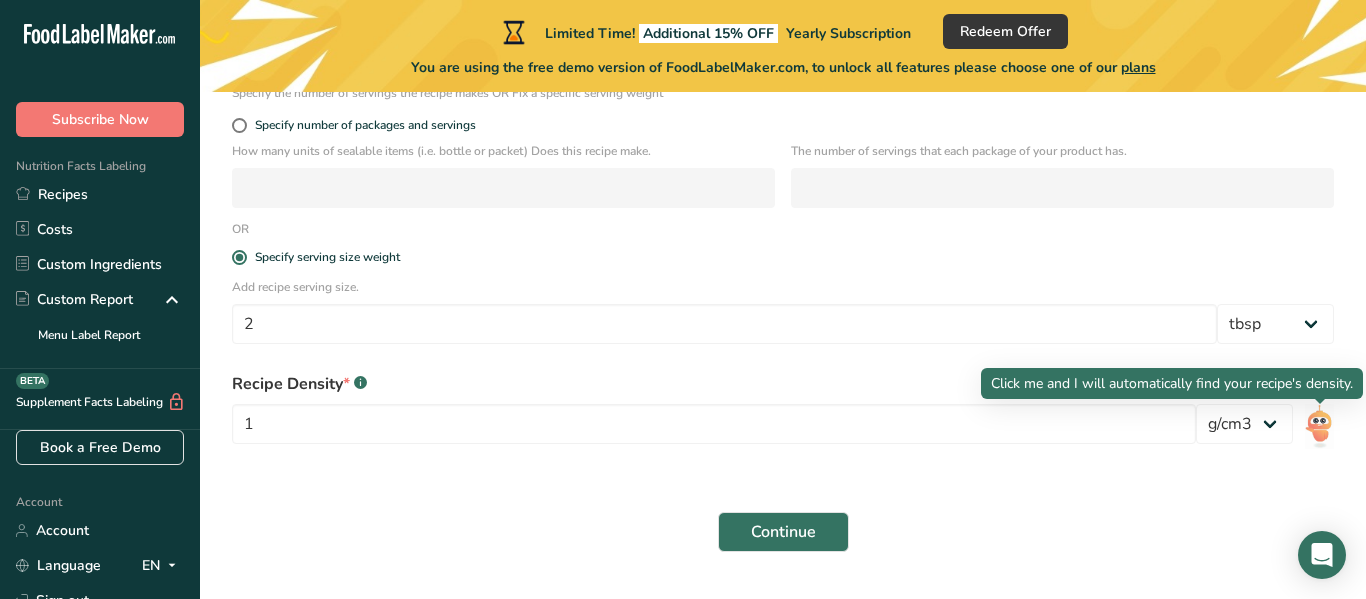 click at bounding box center (1320, 426) 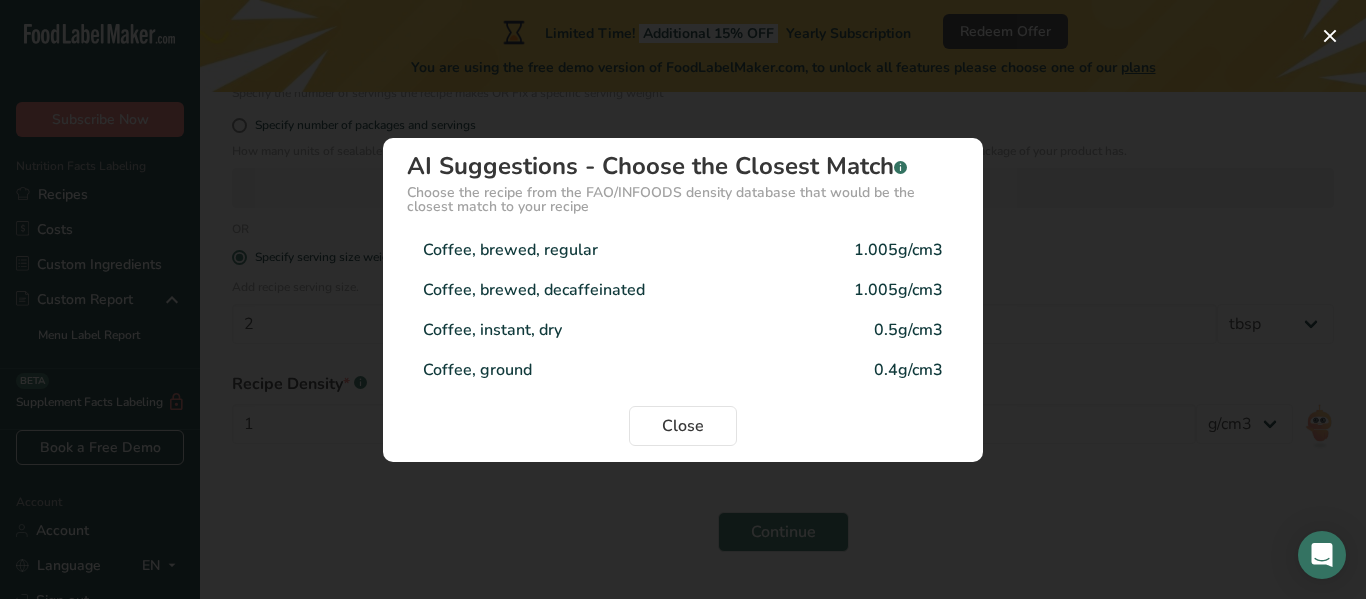 click on "Coffee, brewed, regular   1.005g/cm3" at bounding box center (683, 250) 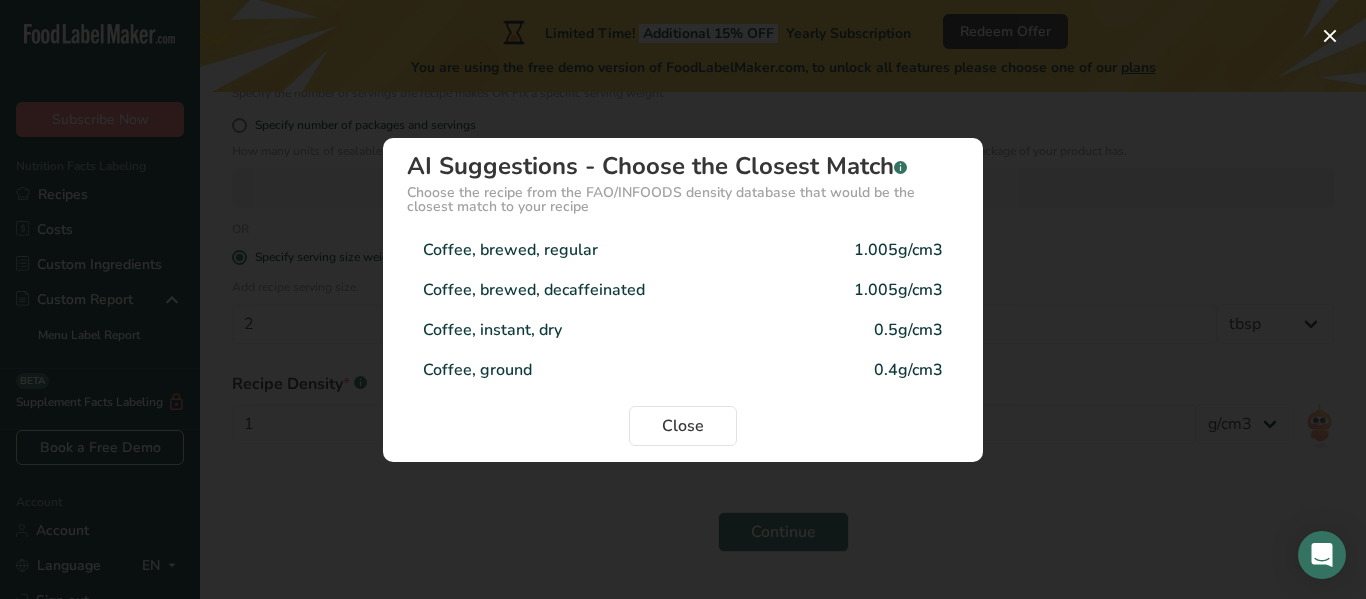 type on "1.005" 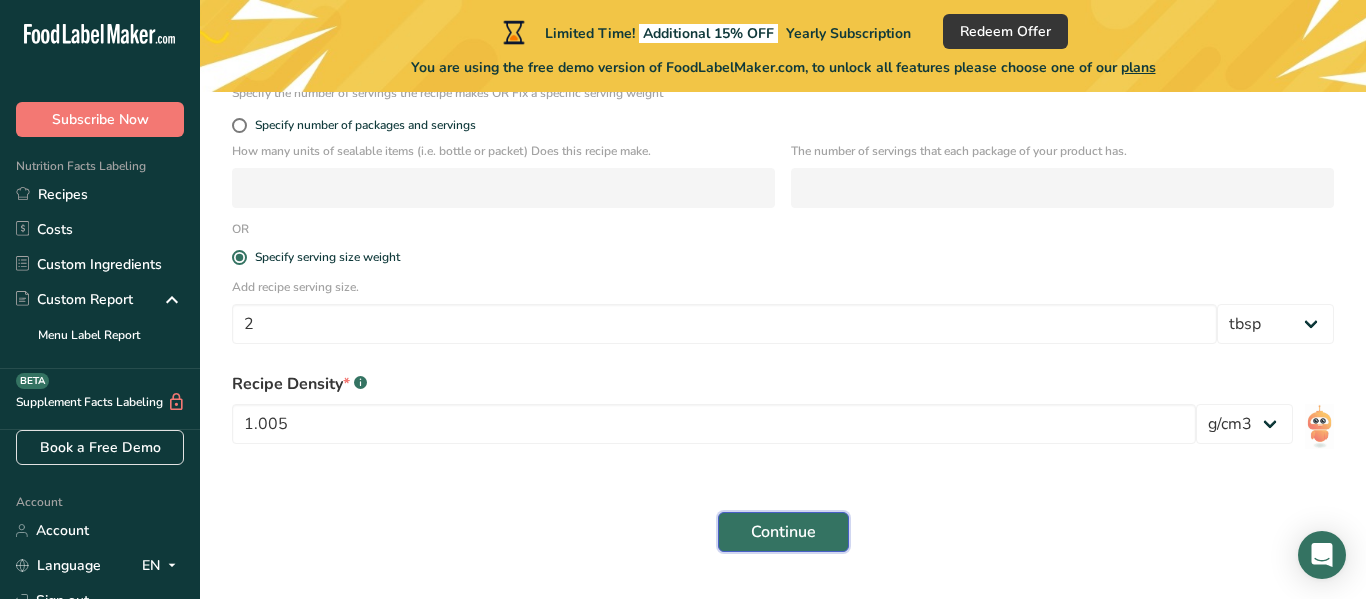click on "Continue" at bounding box center (783, 532) 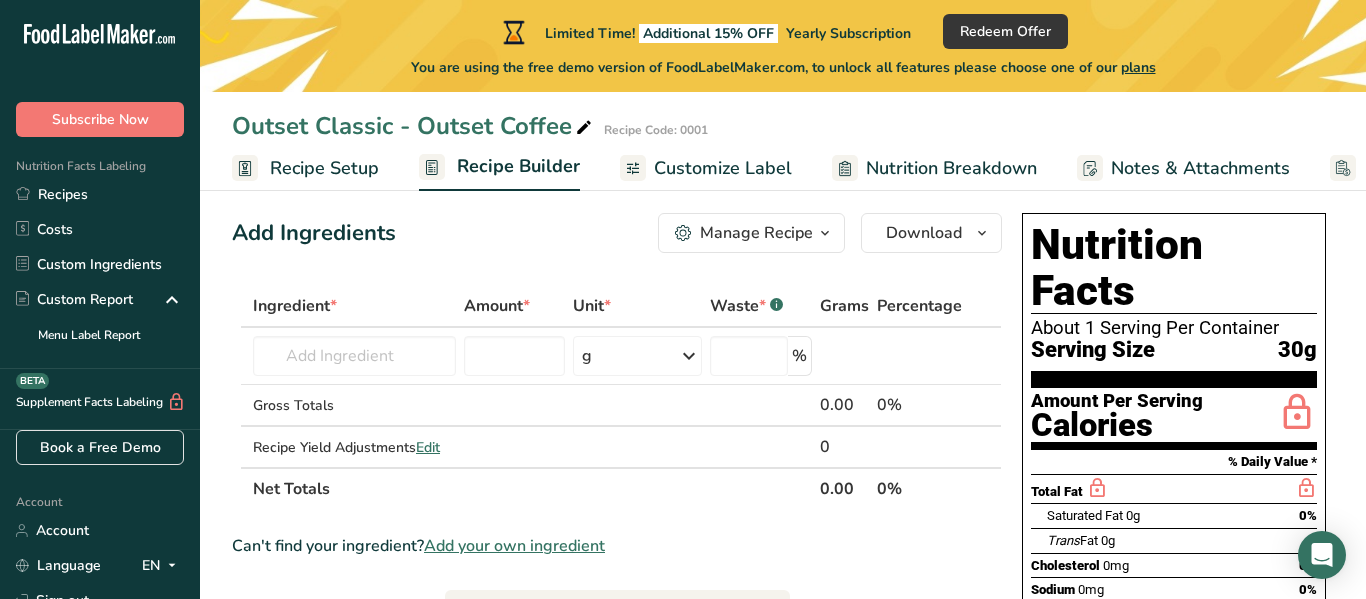 scroll, scrollTop: 0, scrollLeft: 0, axis: both 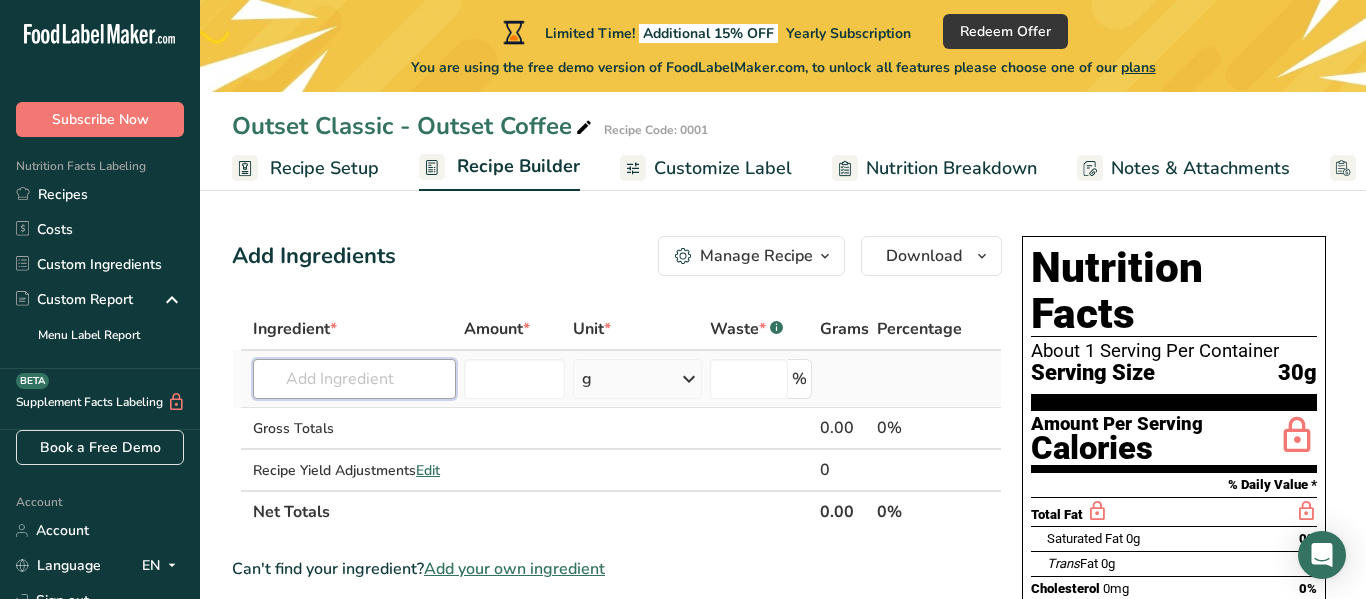 click at bounding box center (354, 379) 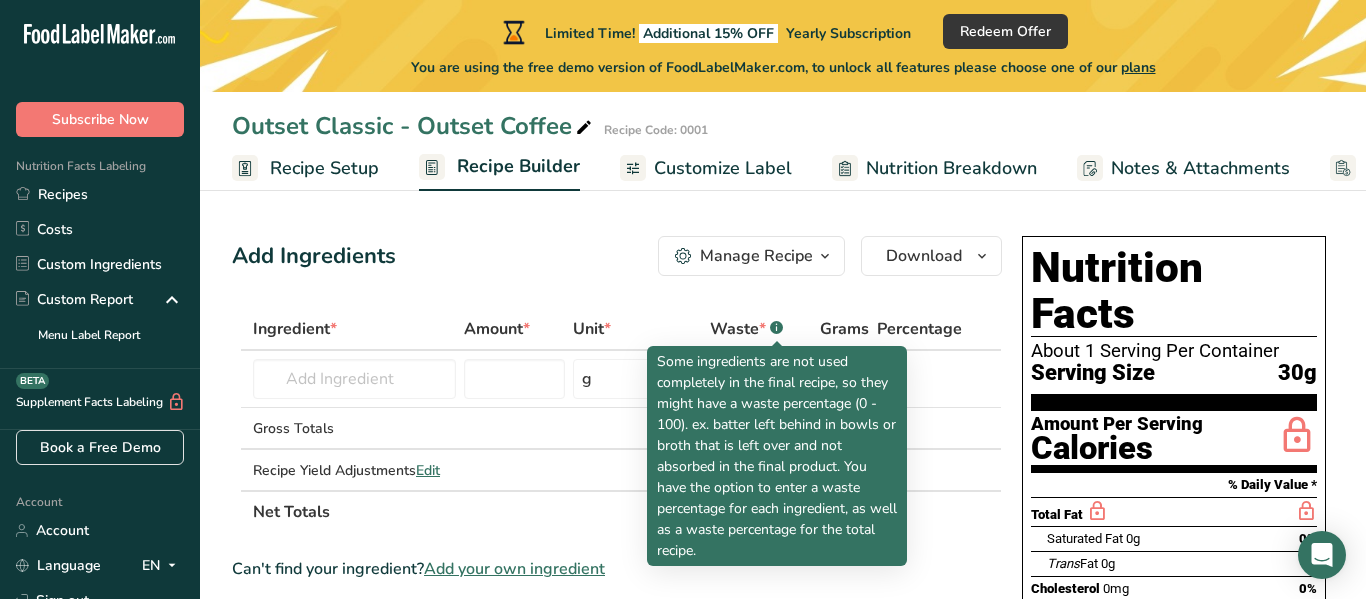 click 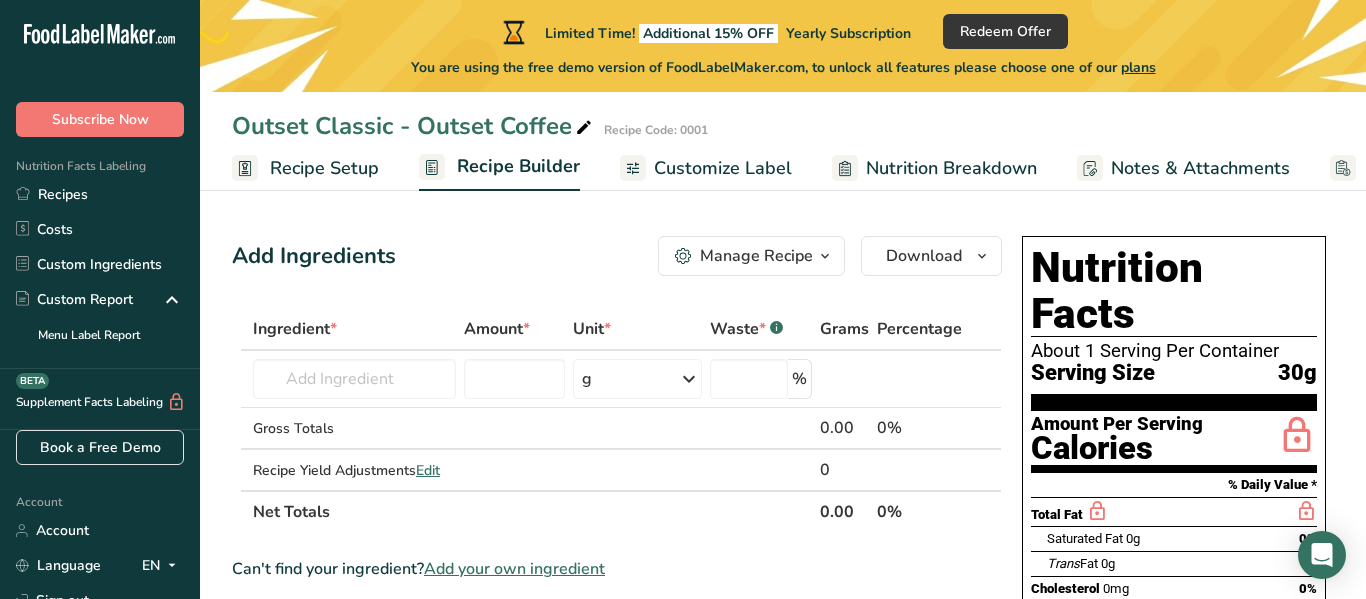 click 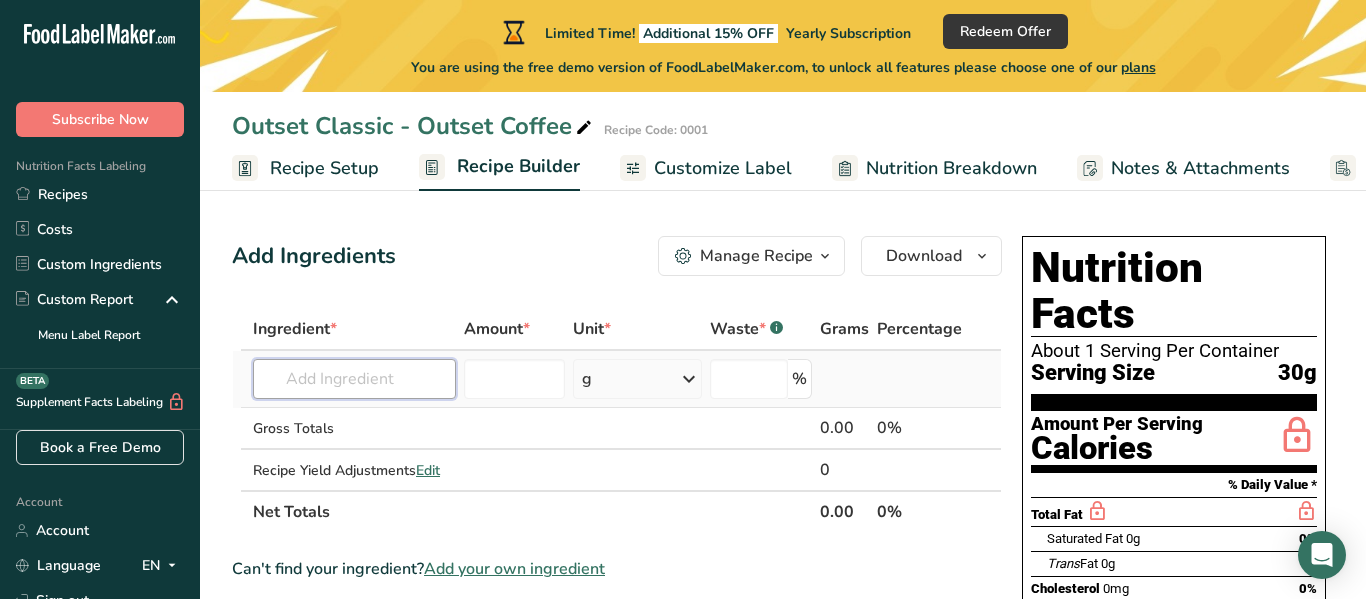 click at bounding box center [354, 379] 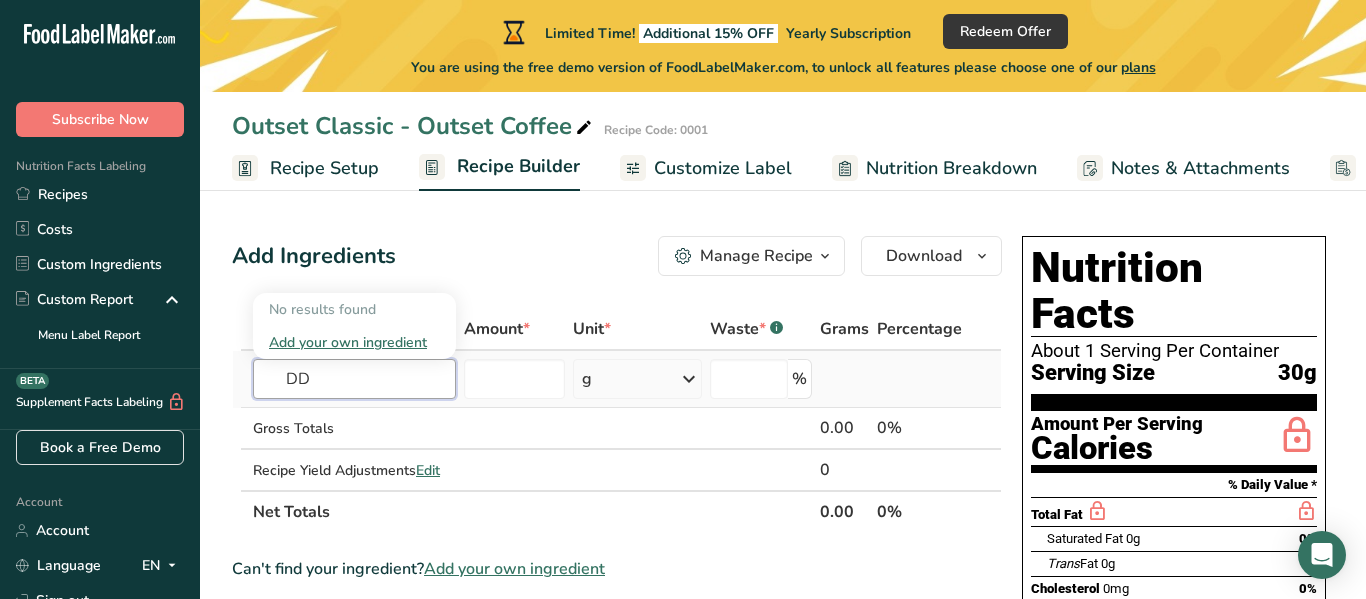 type on "DD" 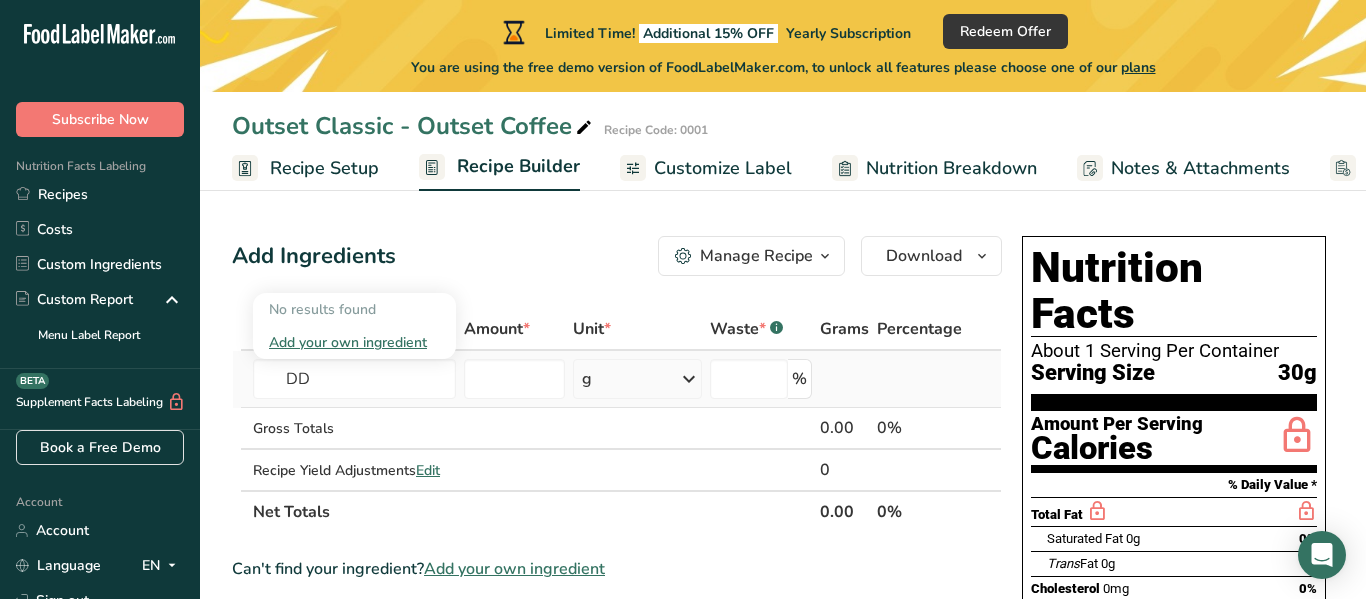 type 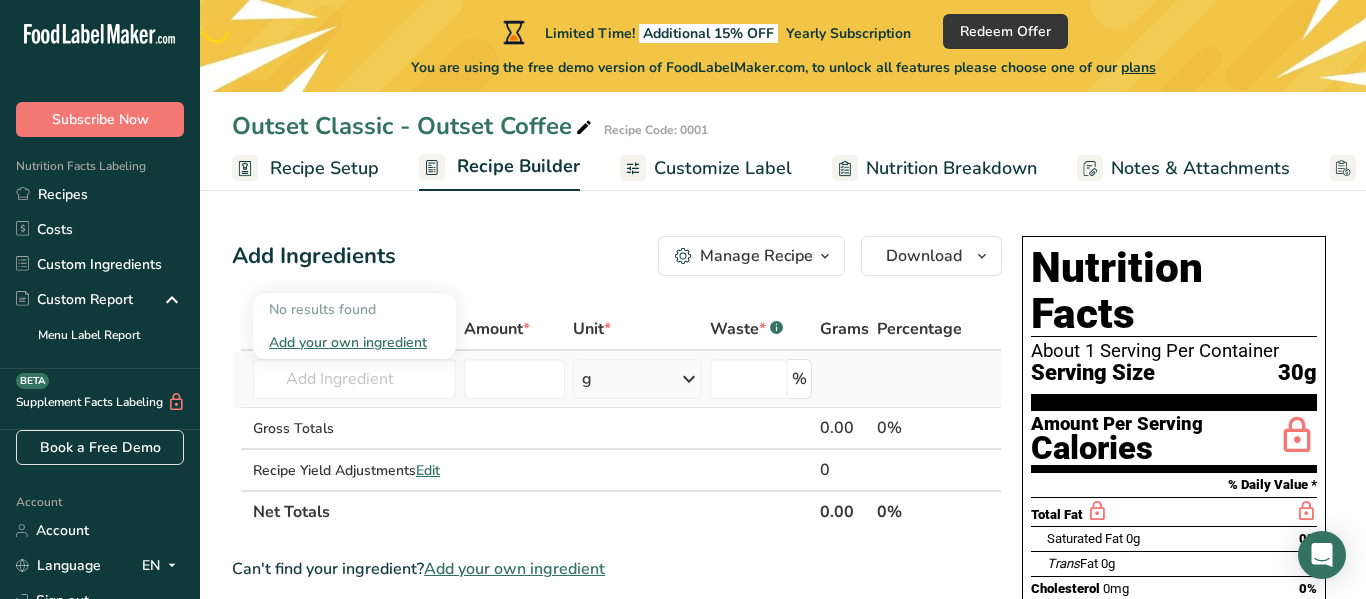 click on "Add your own ingredient" at bounding box center [354, 342] 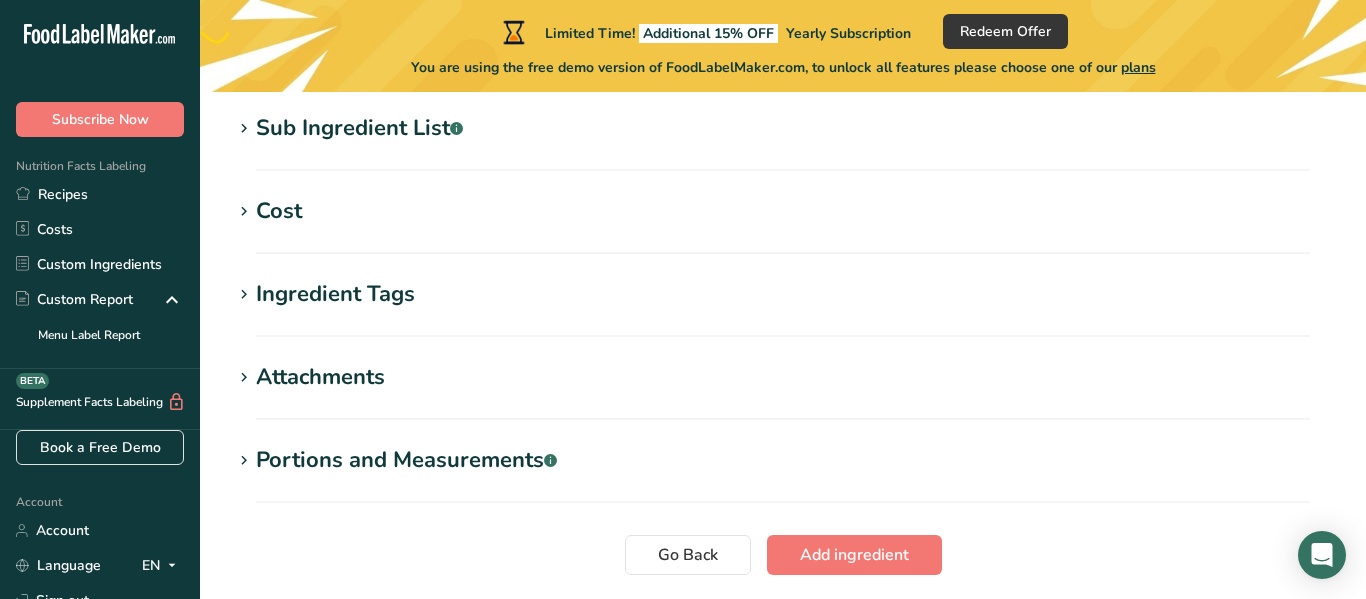 scroll, scrollTop: 0, scrollLeft: 0, axis: both 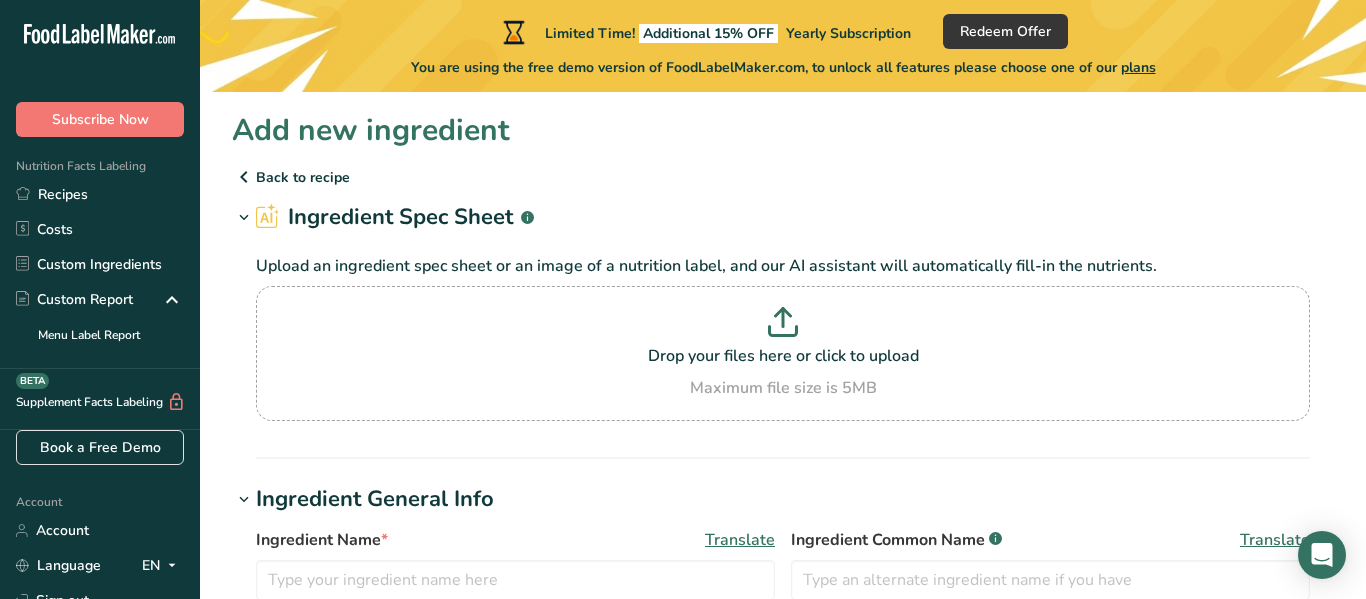 click at bounding box center (244, 177) 